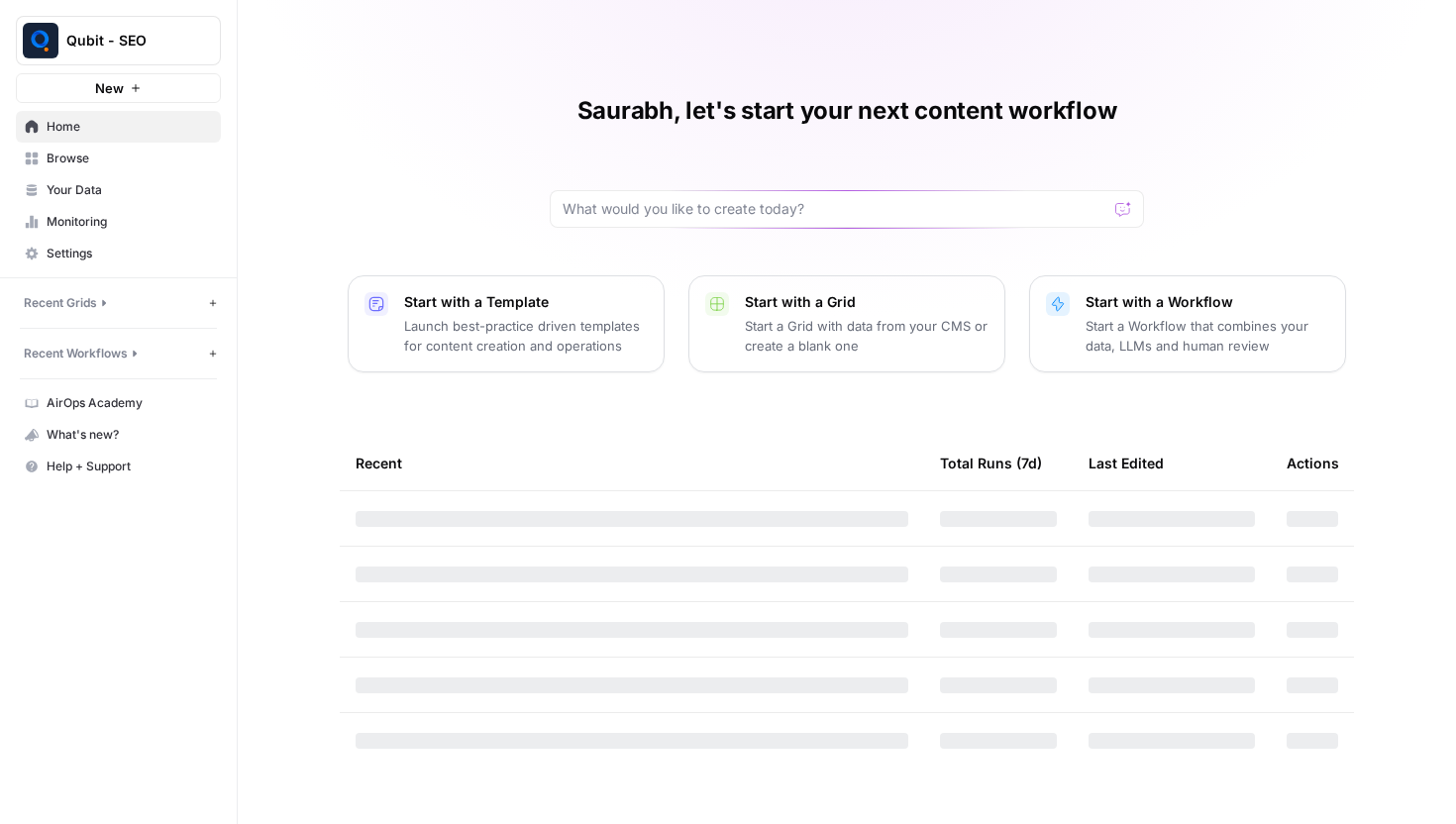 scroll, scrollTop: 0, scrollLeft: 0, axis: both 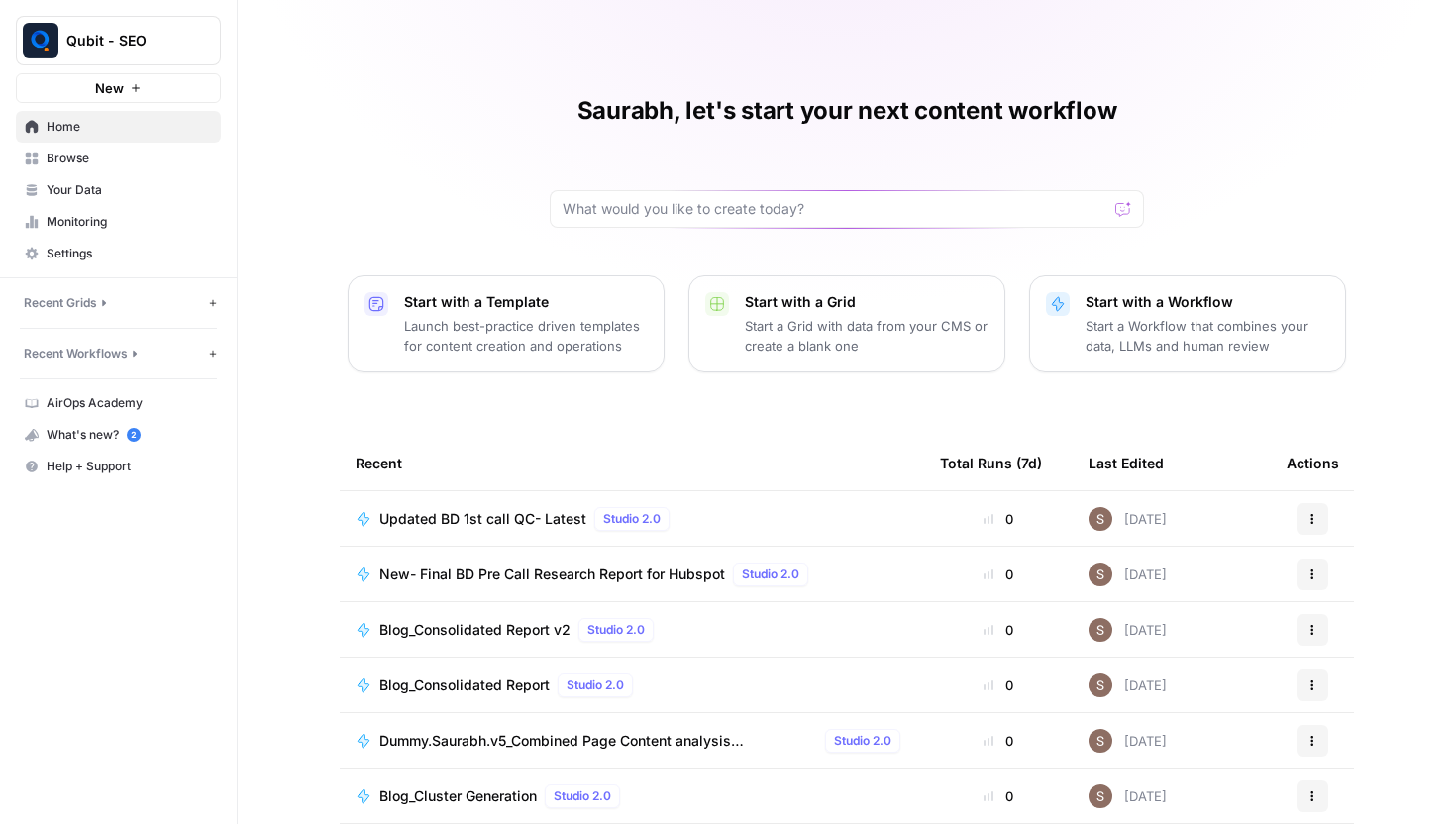 click on "Updated BD 1st call QC- Latest Studio 2.0" at bounding box center (632, 519) 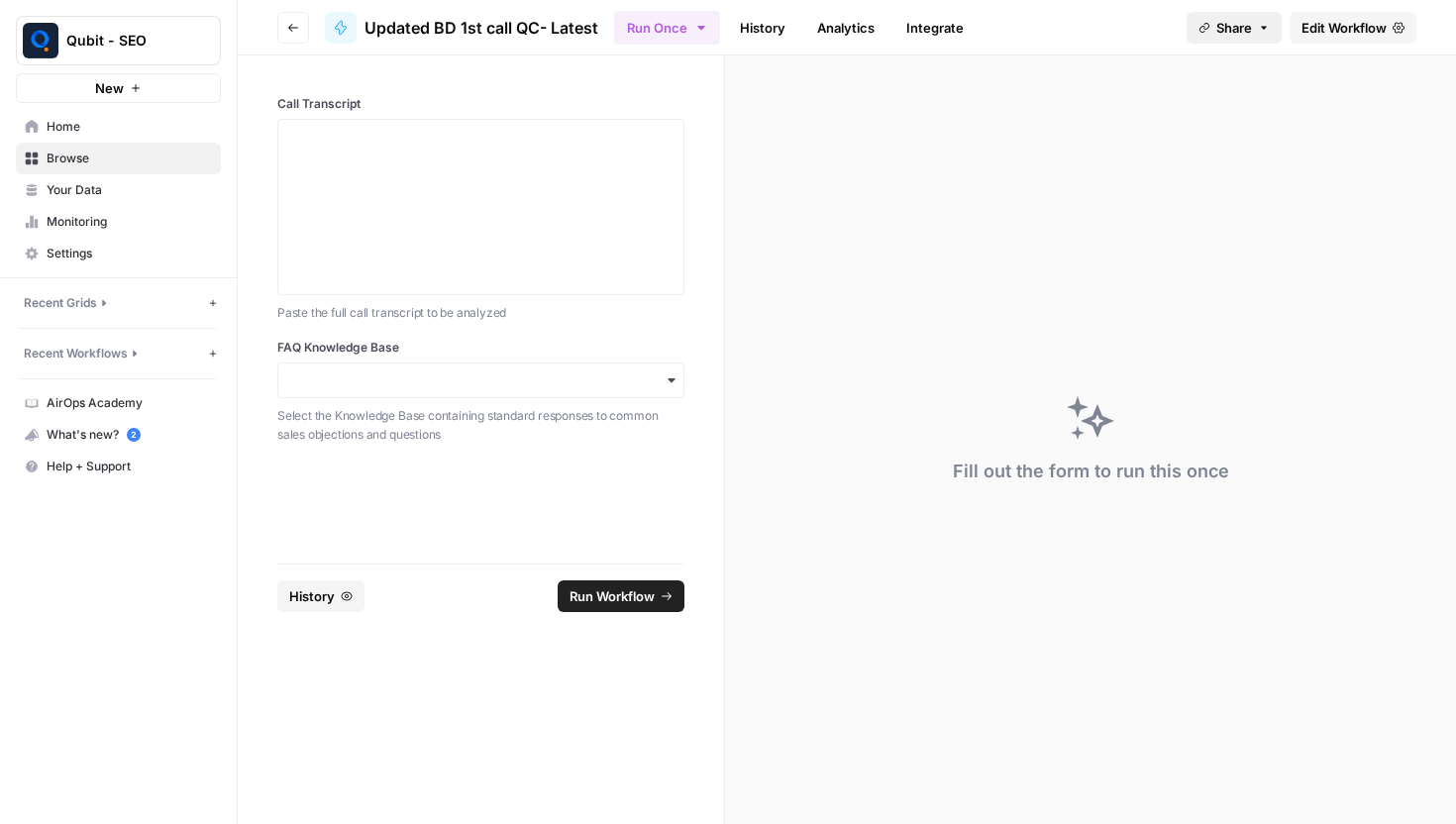 click 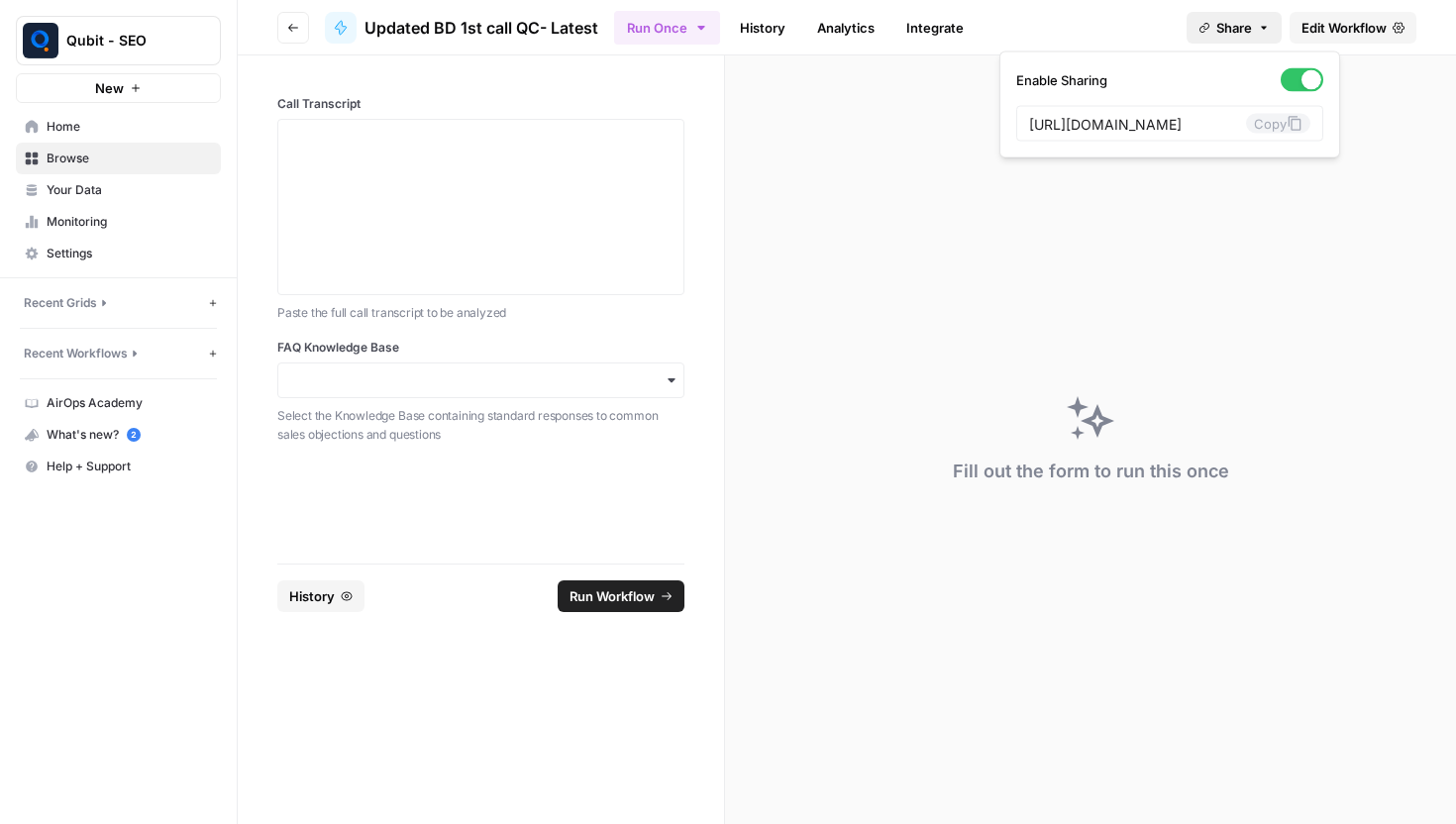 scroll, scrollTop: 0, scrollLeft: 391, axis: horizontal 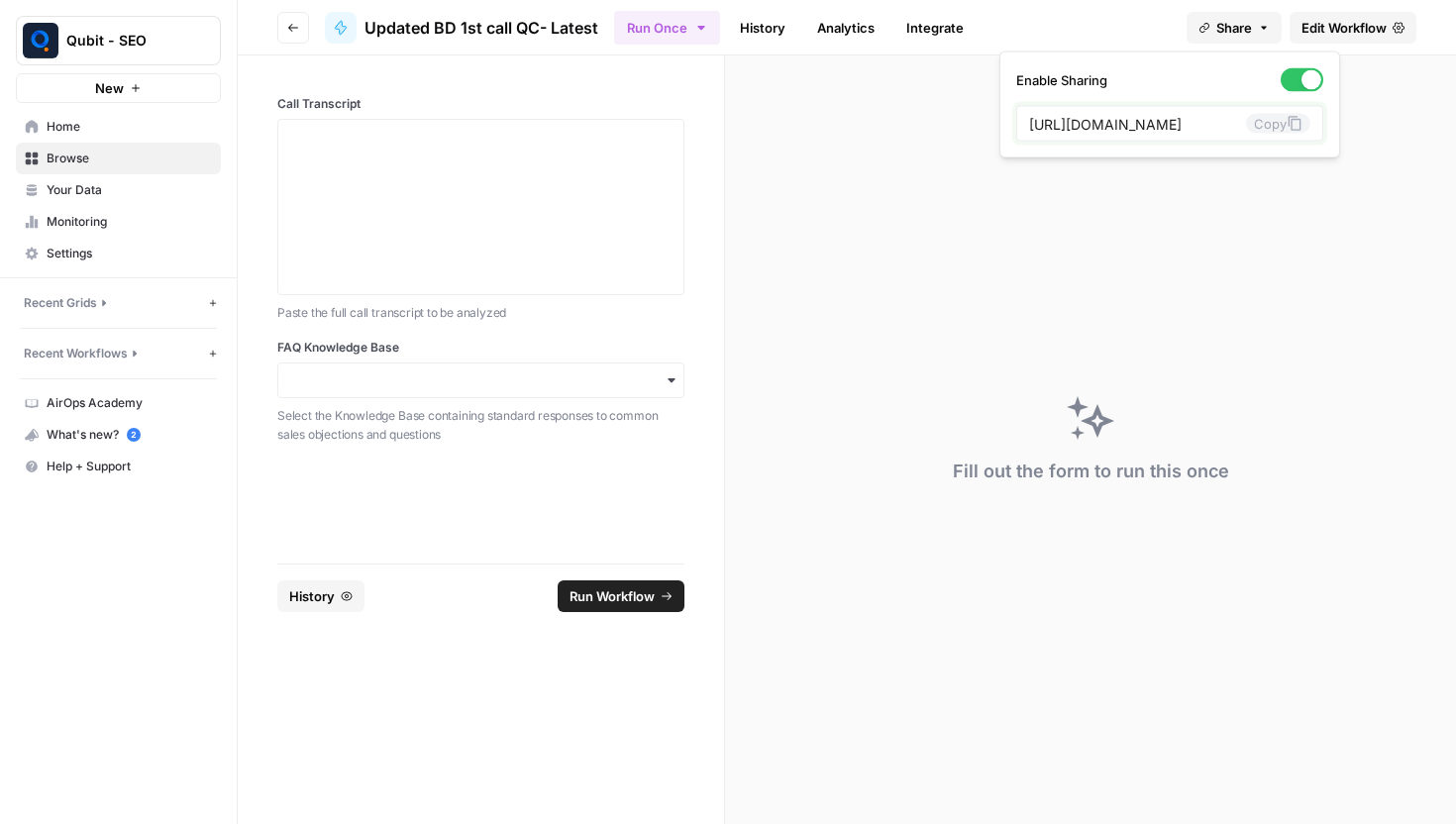 click 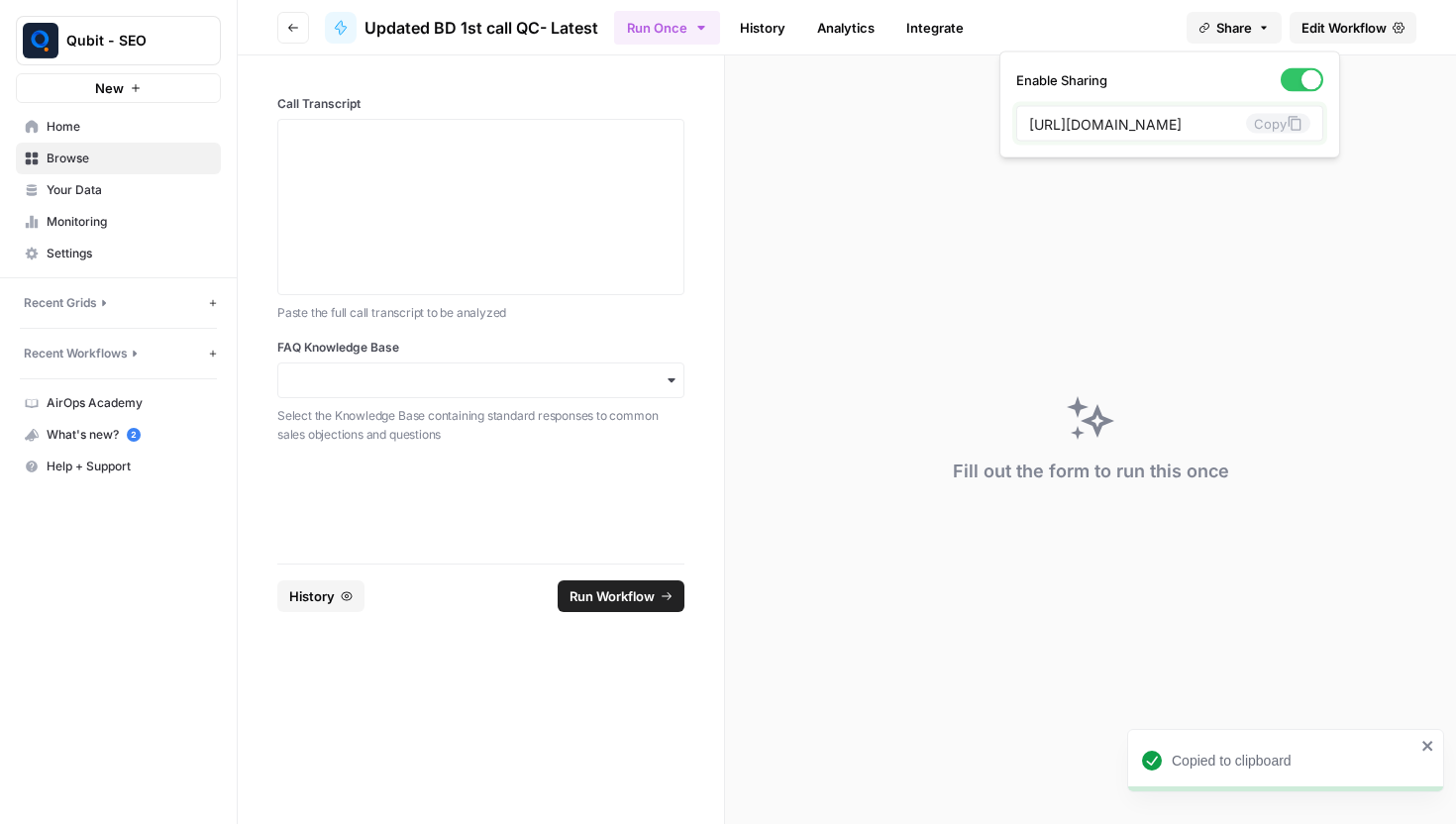 type 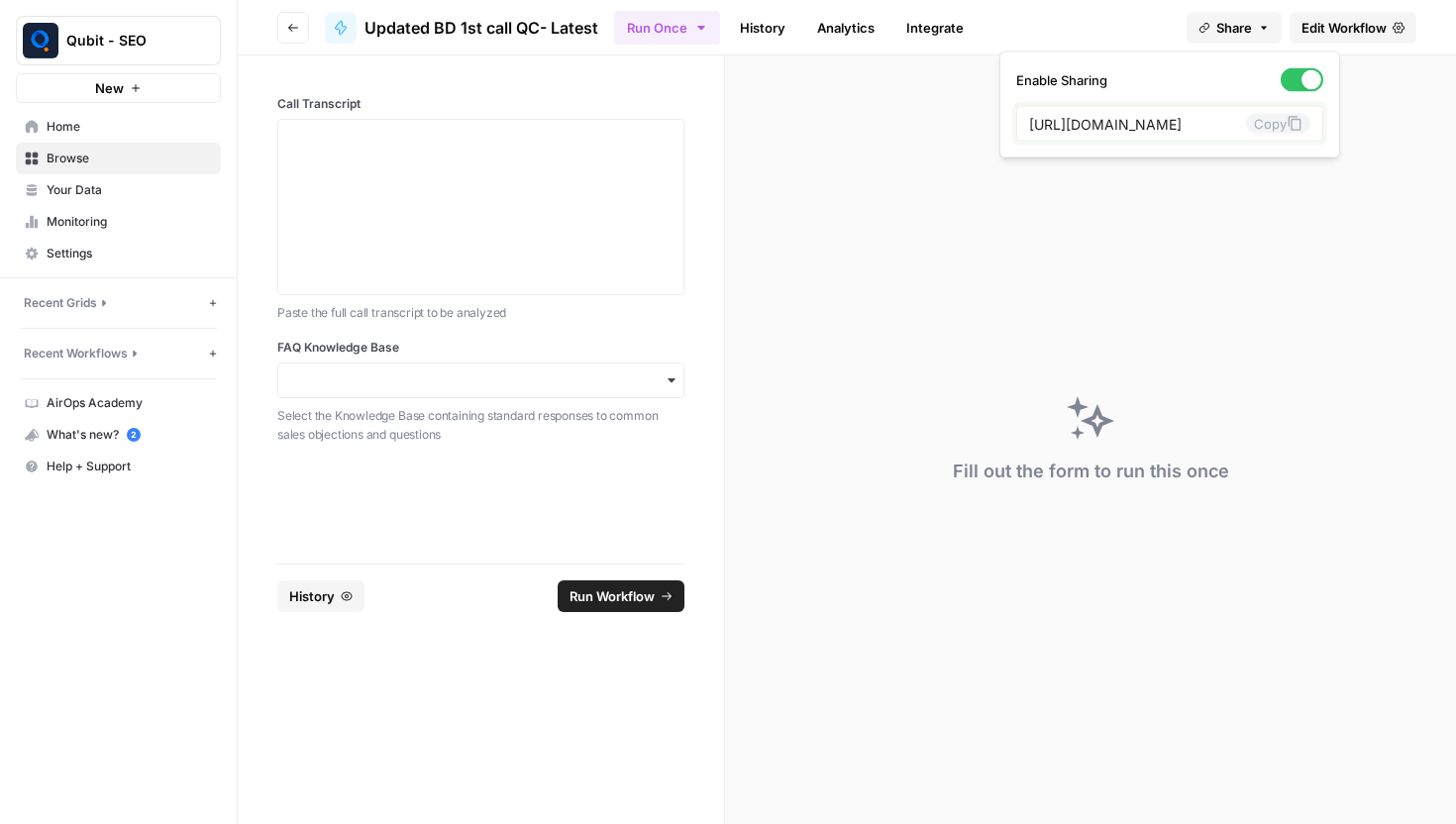 click on "Copy" at bounding box center [1278, 124] 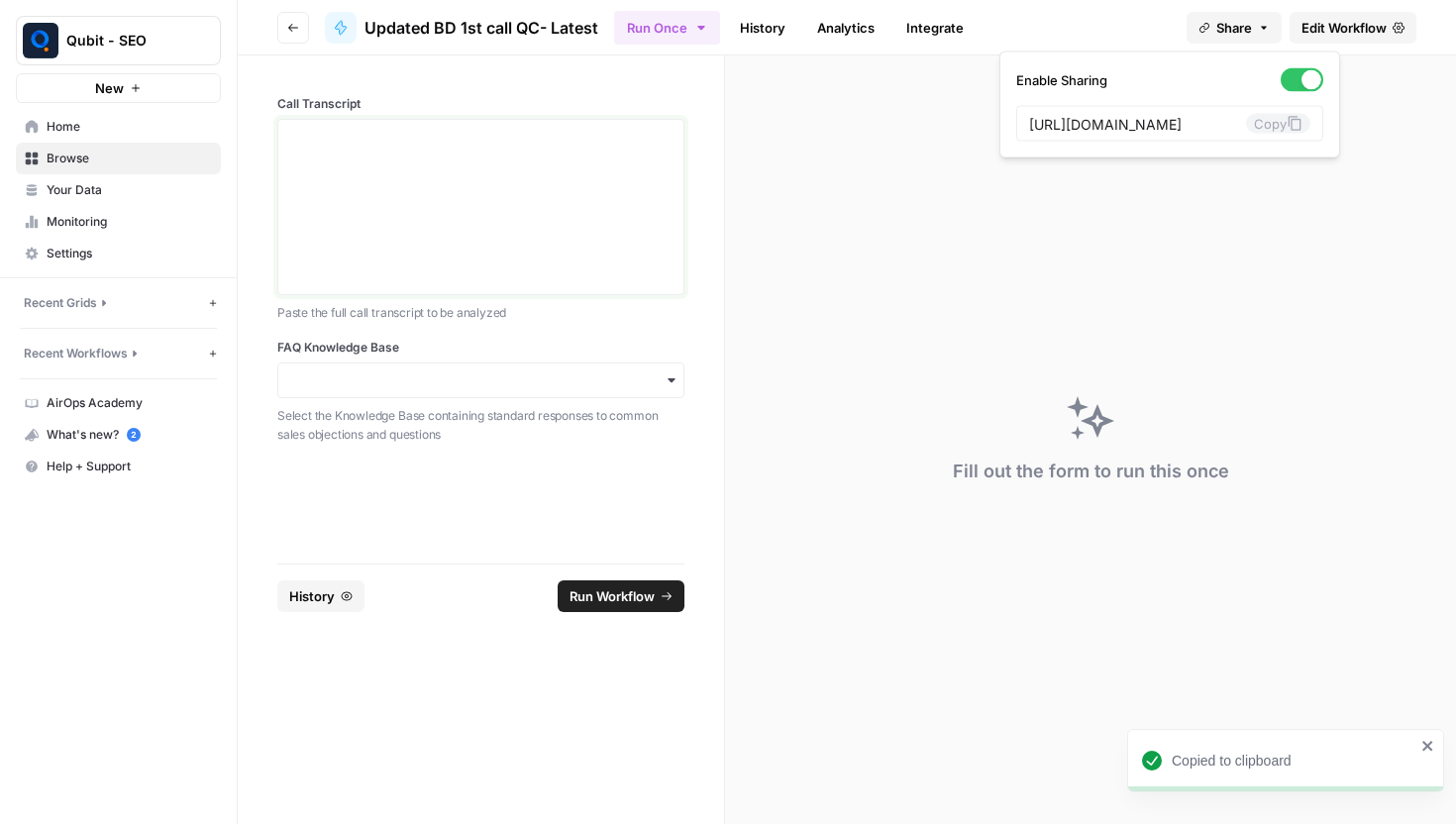 click at bounding box center (480, 207) 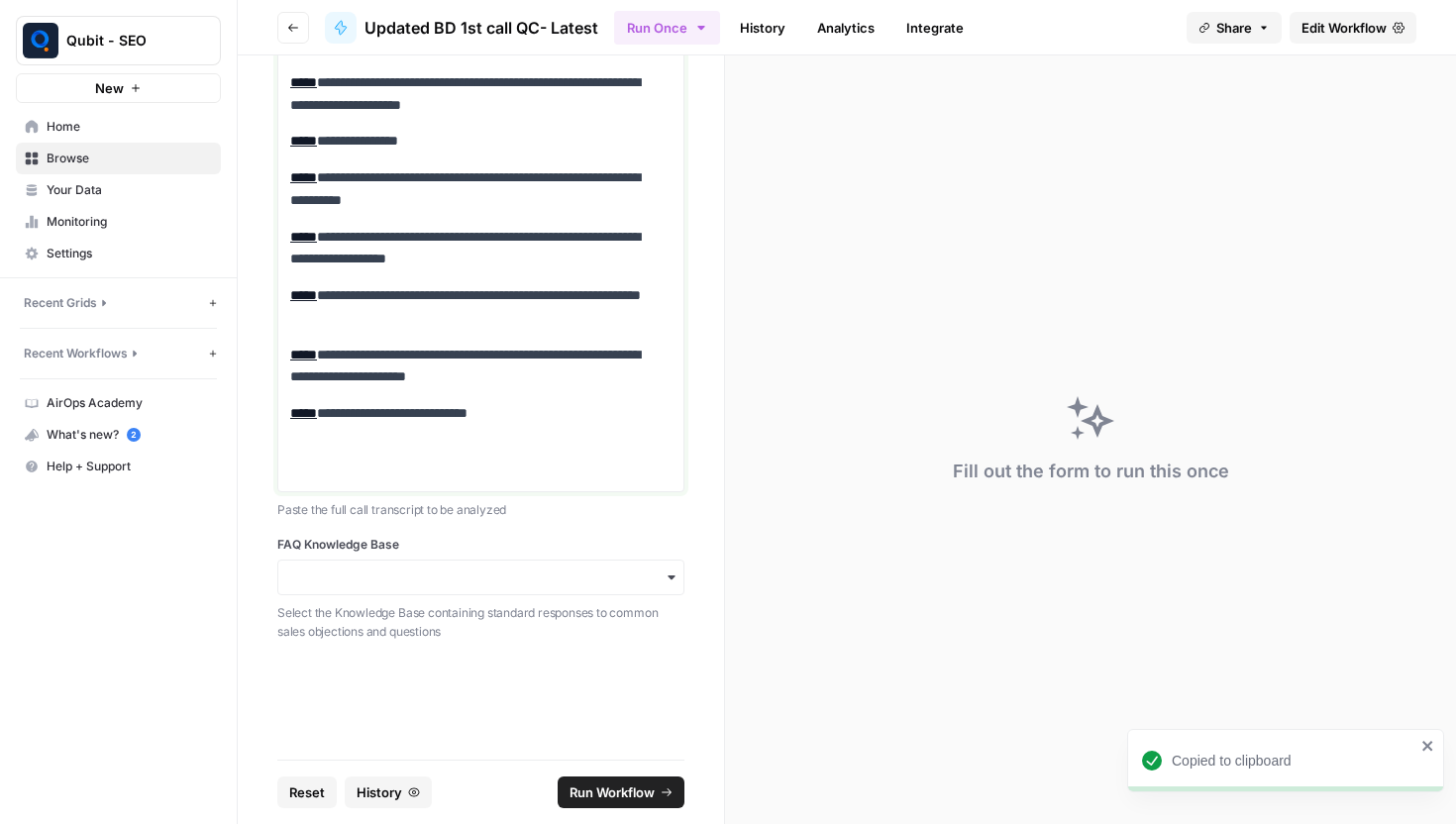 scroll, scrollTop: 29662, scrollLeft: 0, axis: vertical 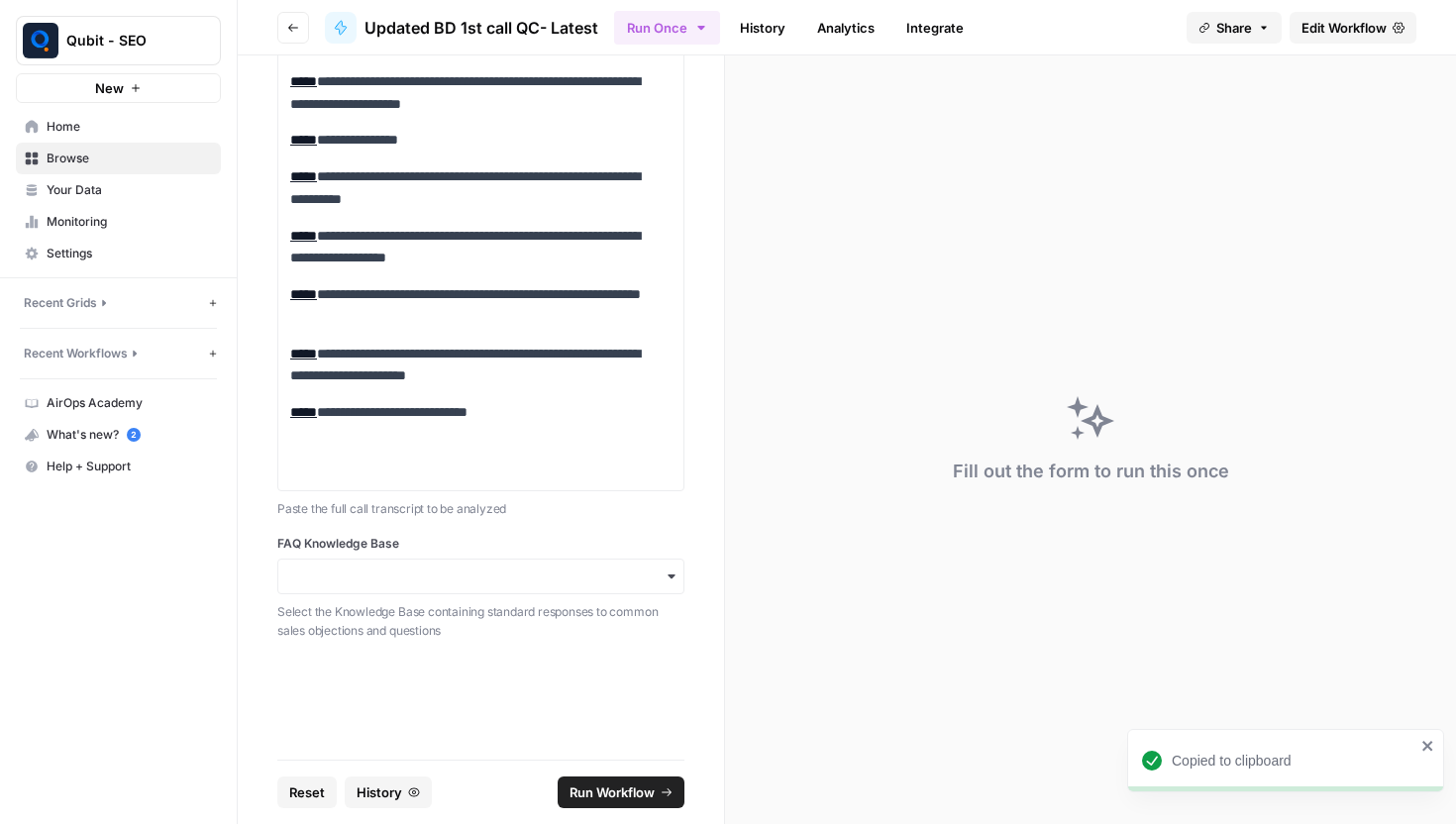 click at bounding box center [480, 576] 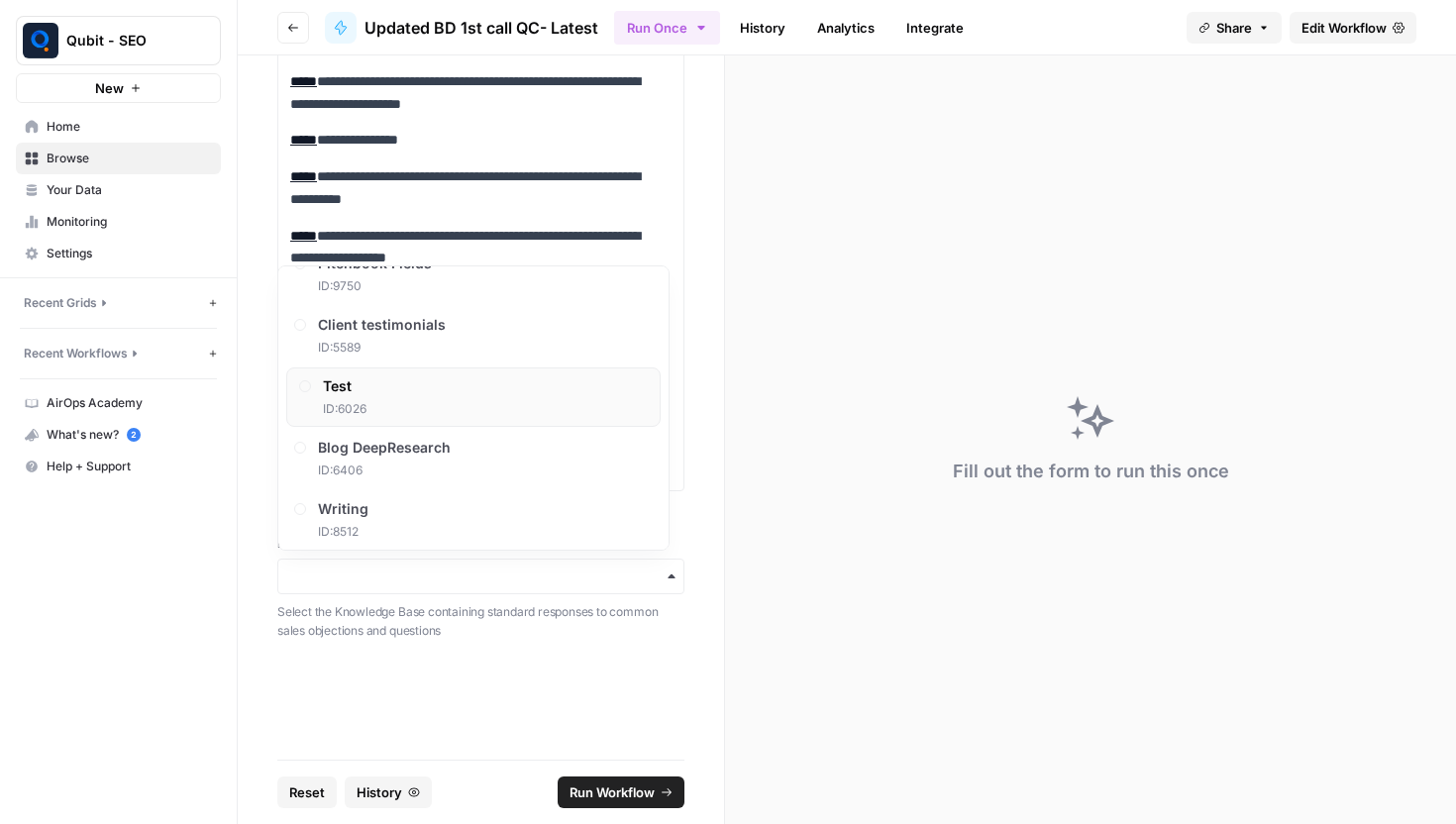 scroll, scrollTop: 224, scrollLeft: 0, axis: vertical 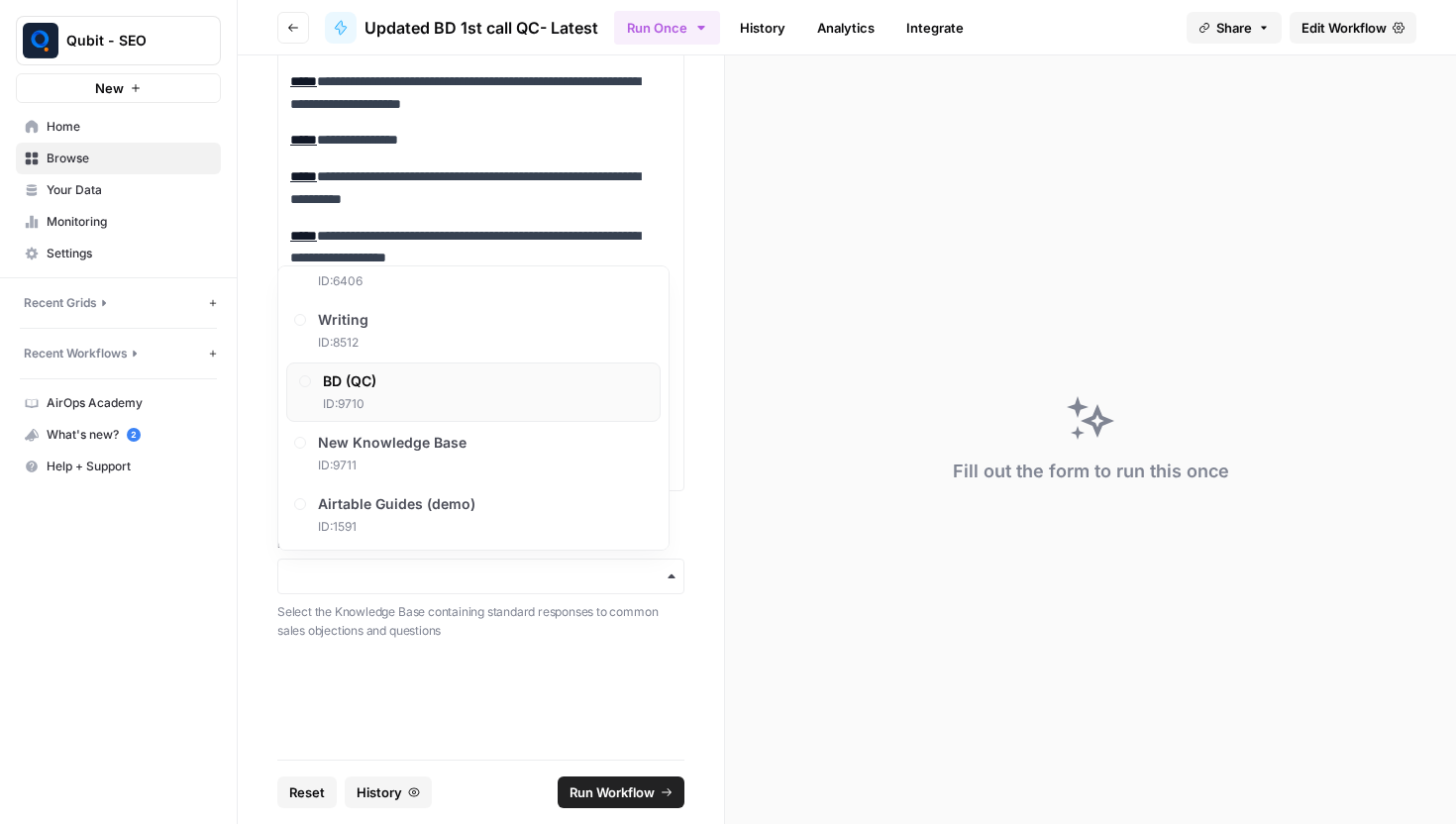 click on "BD (QC) ID:  9710" at bounding box center (473, 392) 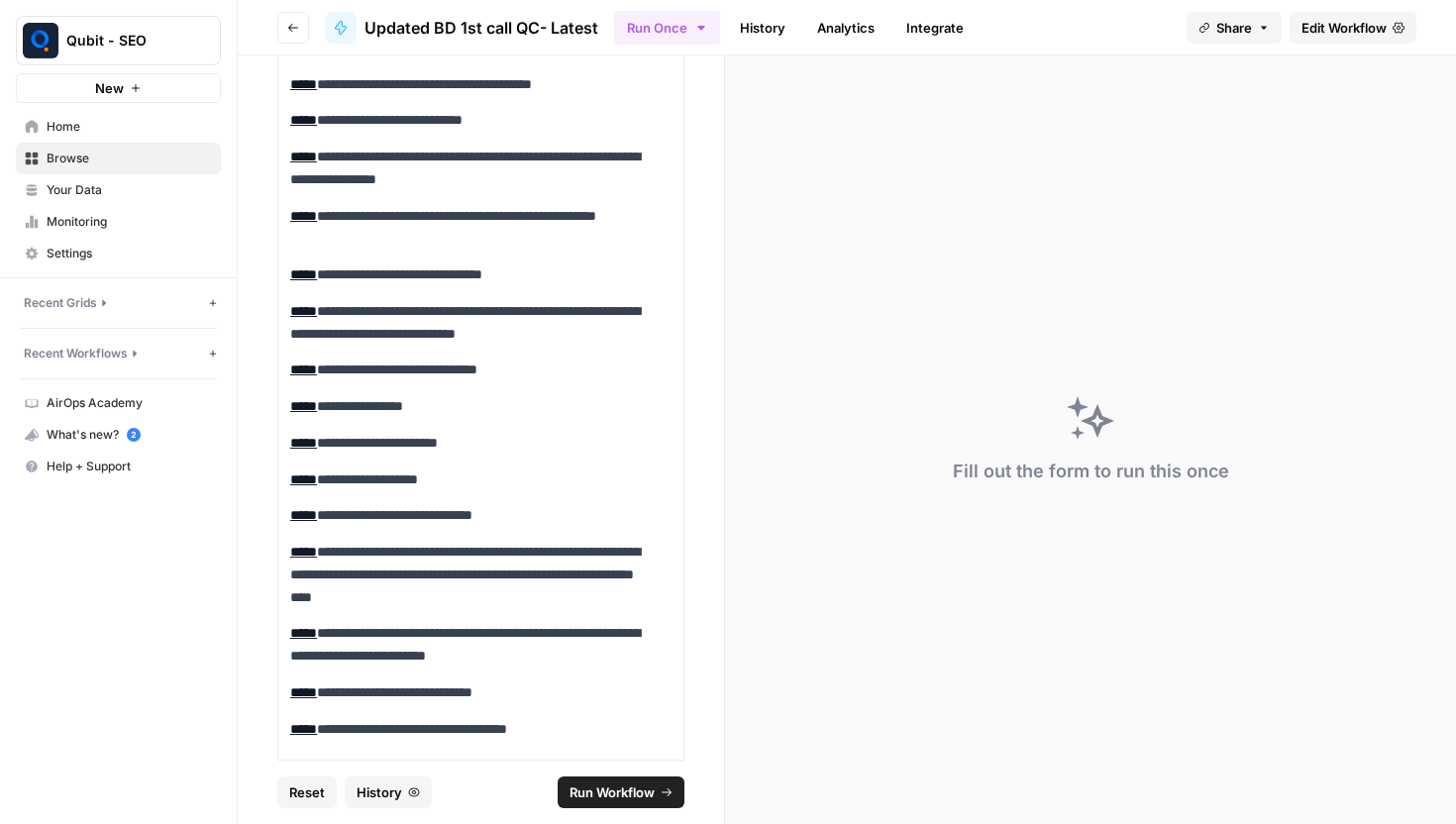 scroll, scrollTop: 0, scrollLeft: 0, axis: both 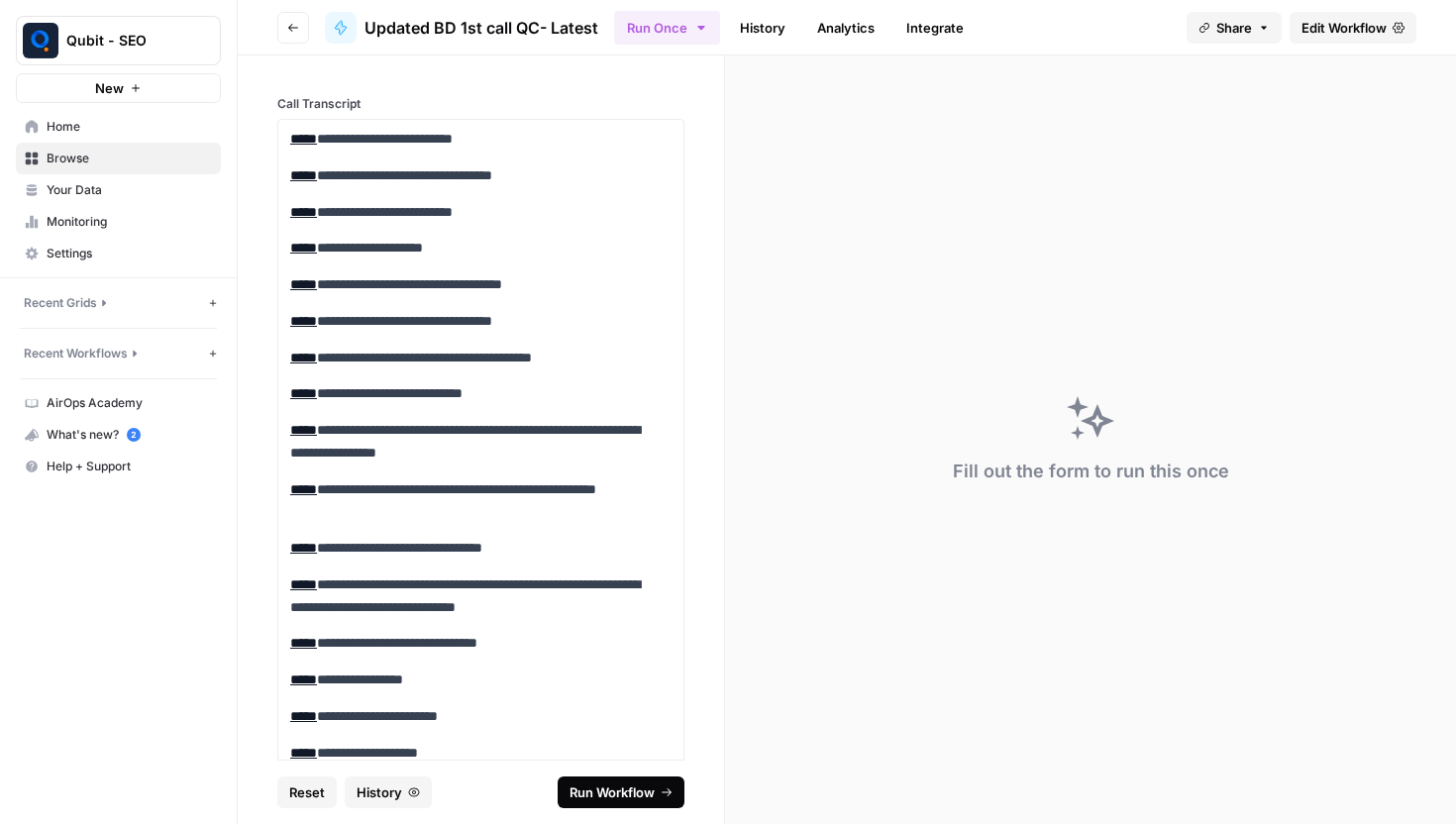 click on "Run Workflow" at bounding box center [612, 792] 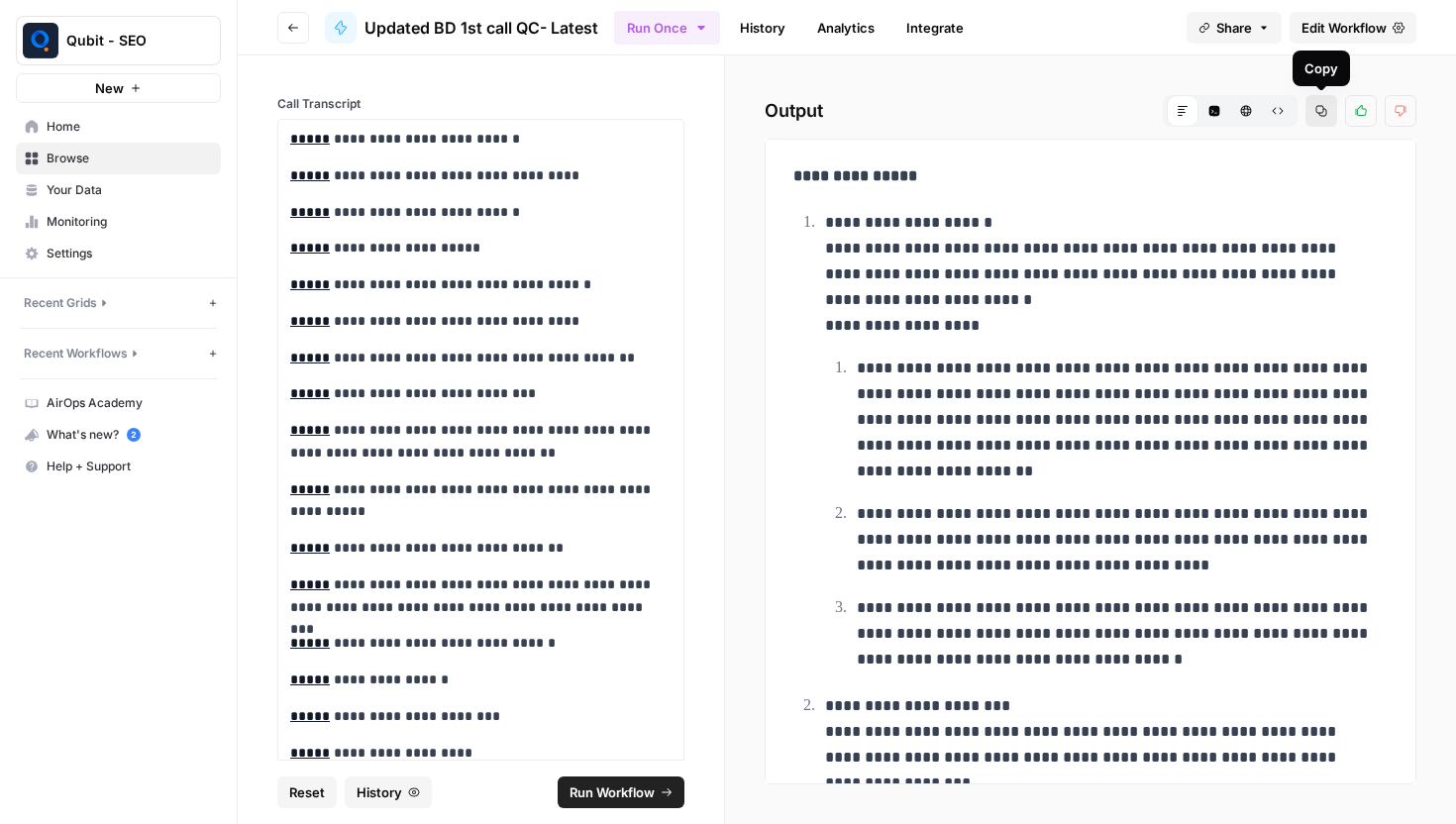 click 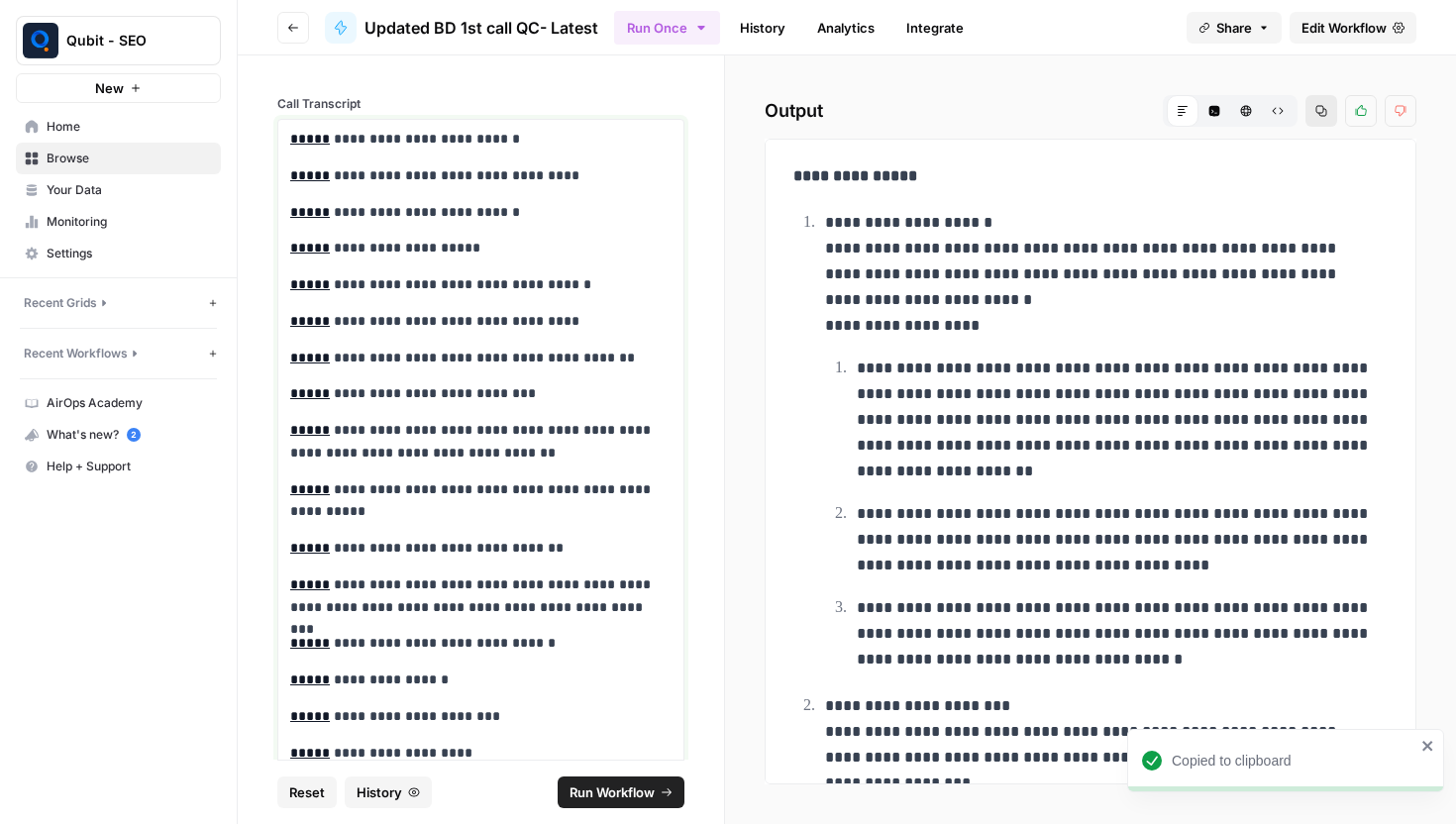 click on "**********" at bounding box center [473, 212] 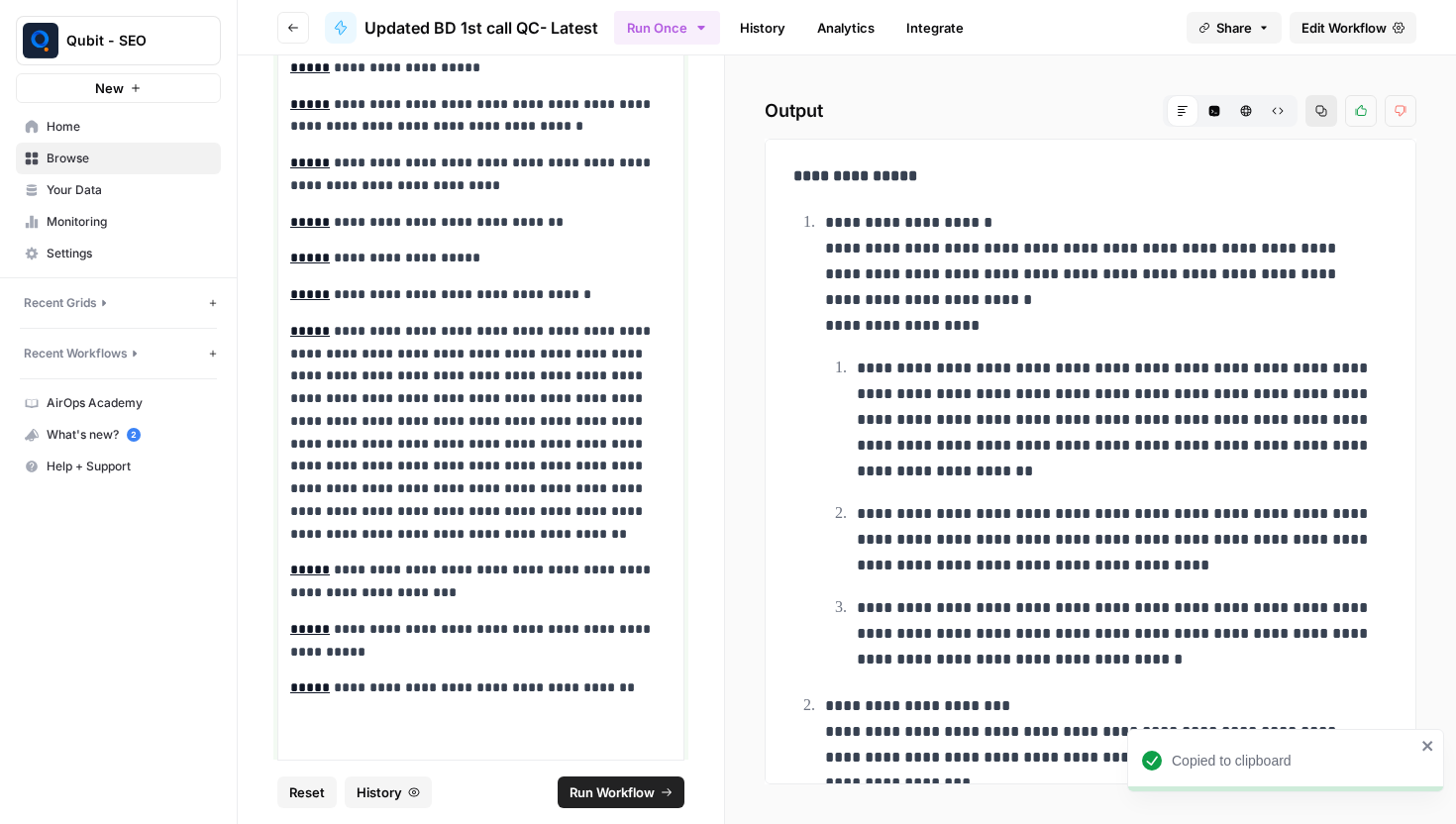 scroll, scrollTop: 20440, scrollLeft: 0, axis: vertical 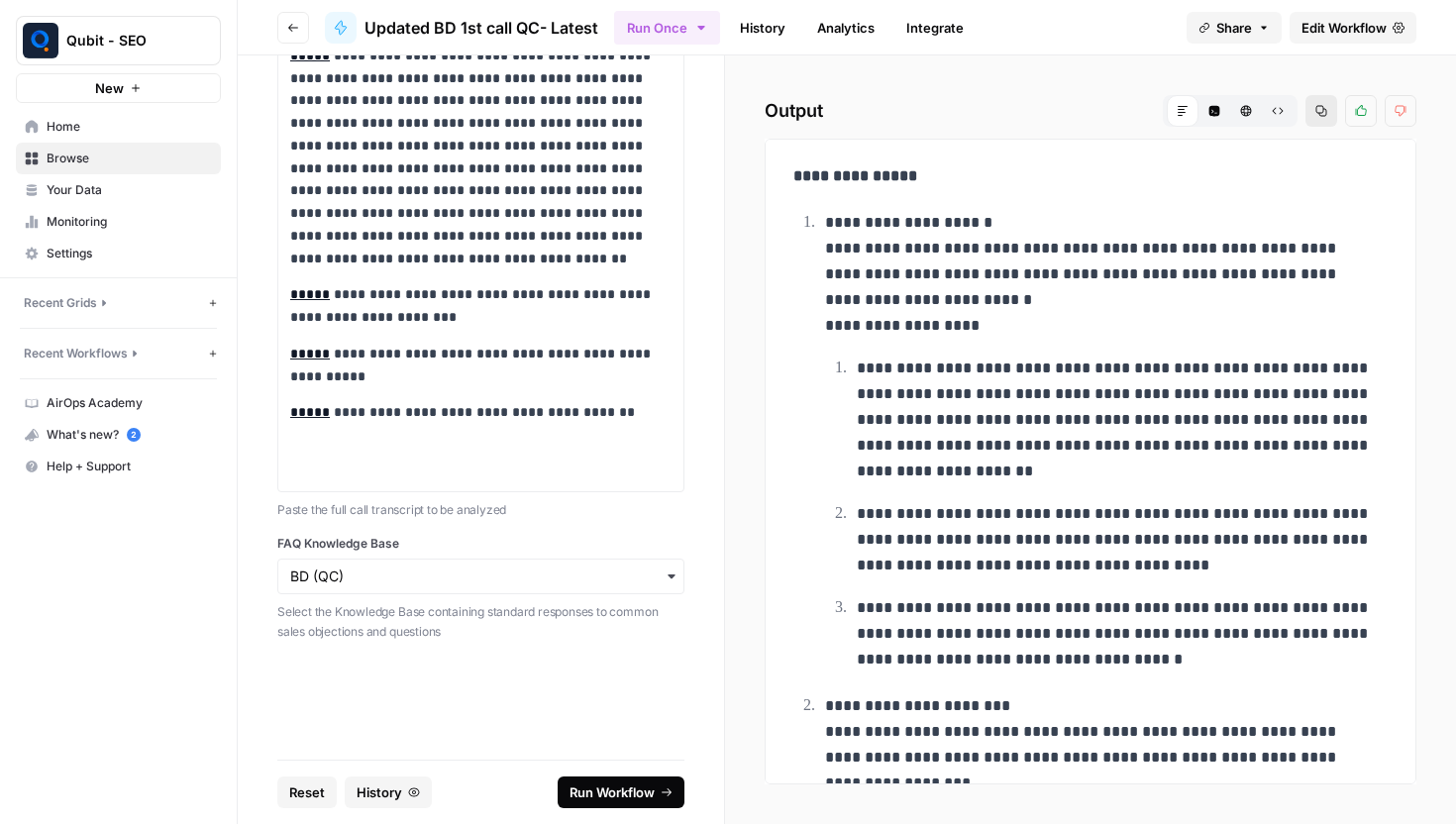 click on "Run Workflow" at bounding box center (612, 792) 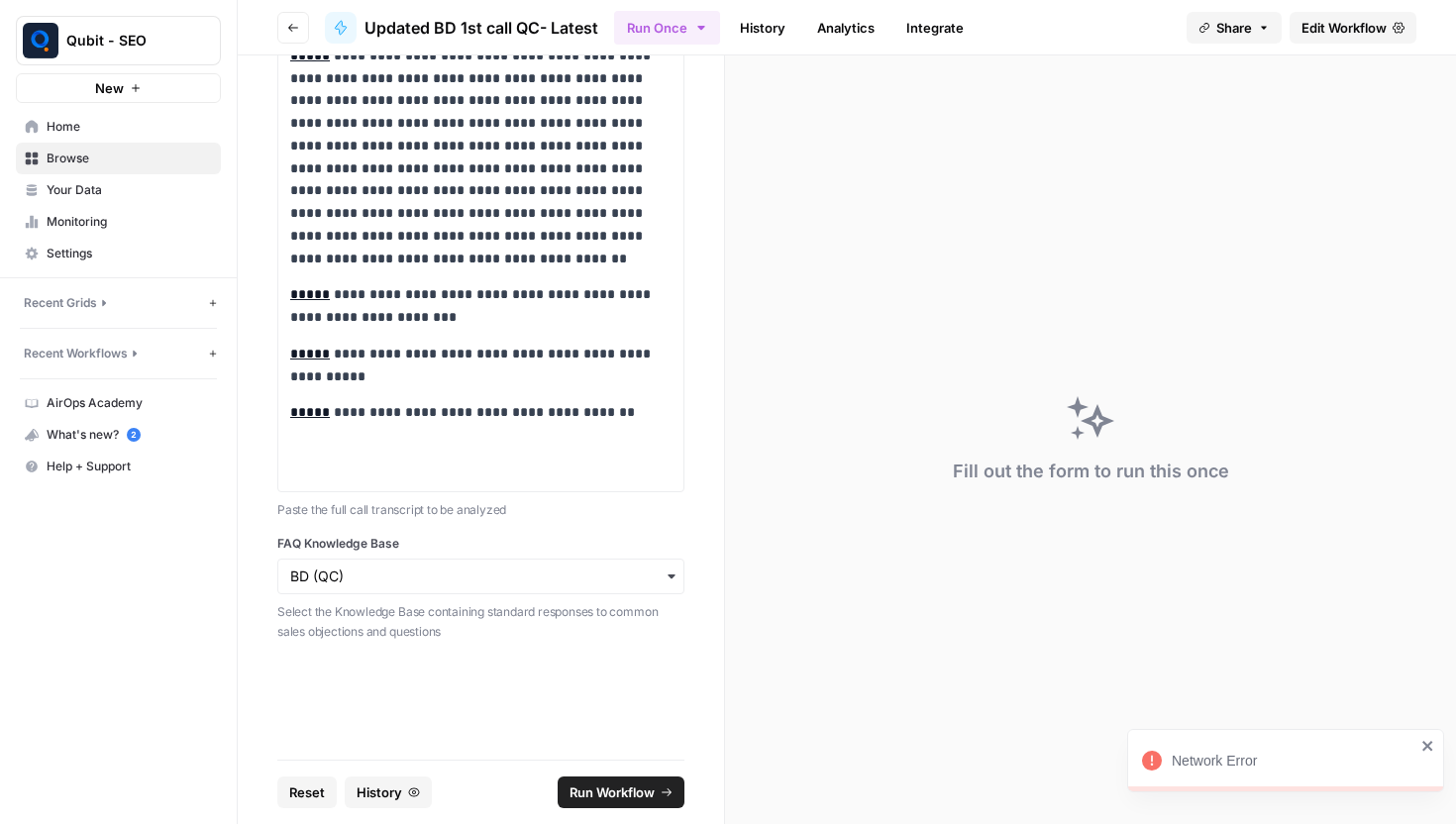 click 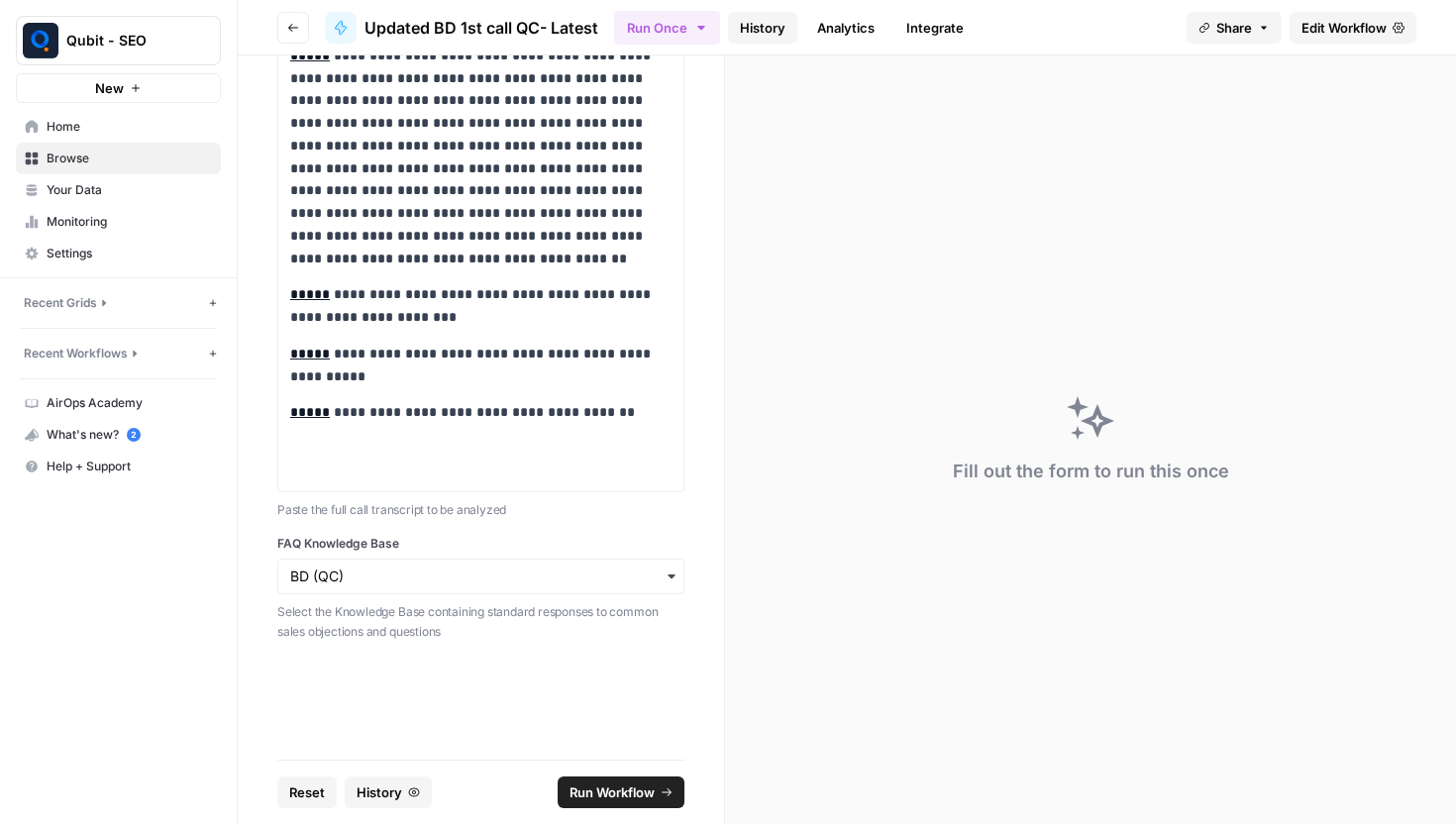 click on "History" at bounding box center [763, 28] 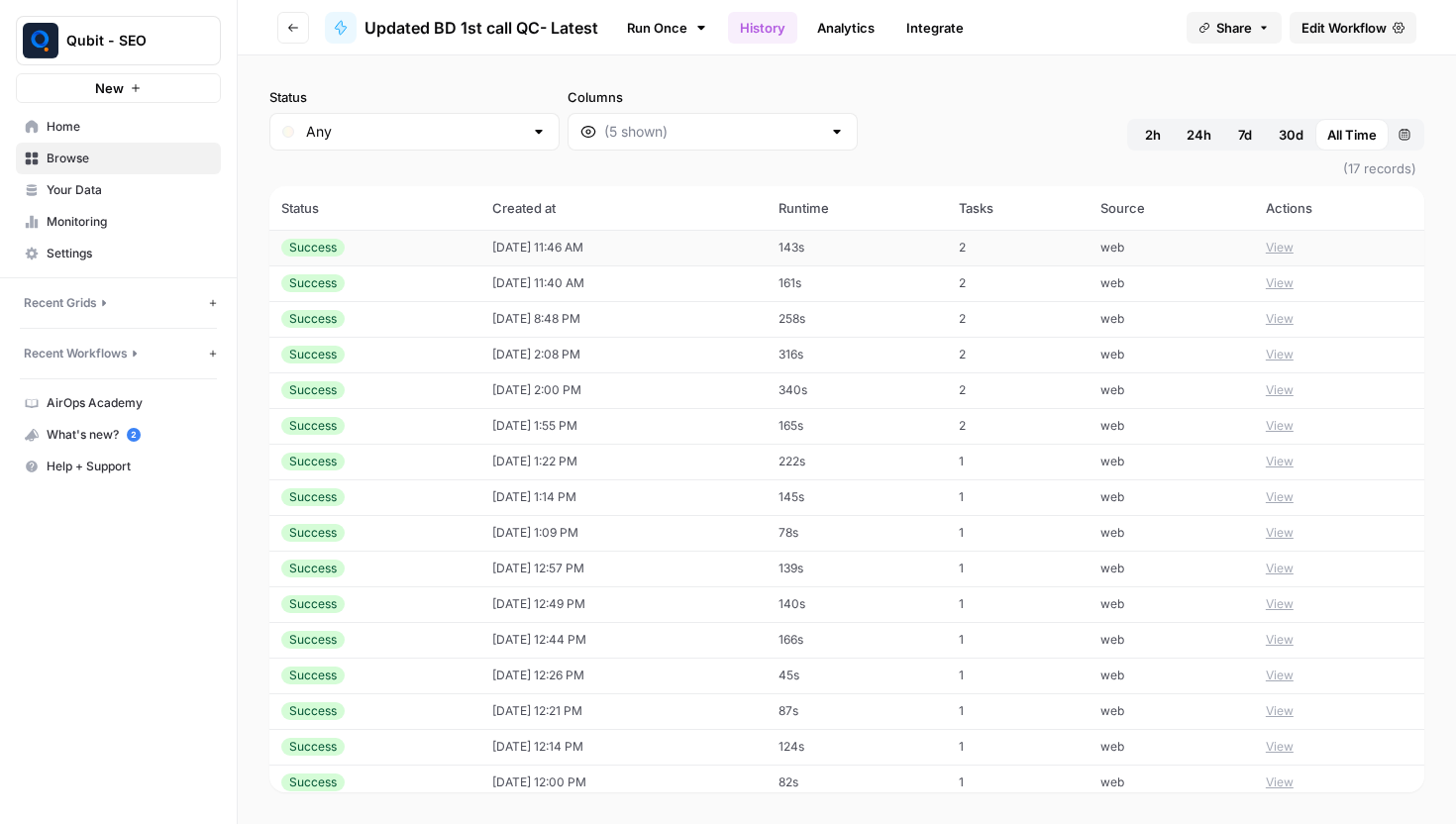 click on "07/03/25 at 11:46 AM" at bounding box center [623, 248] 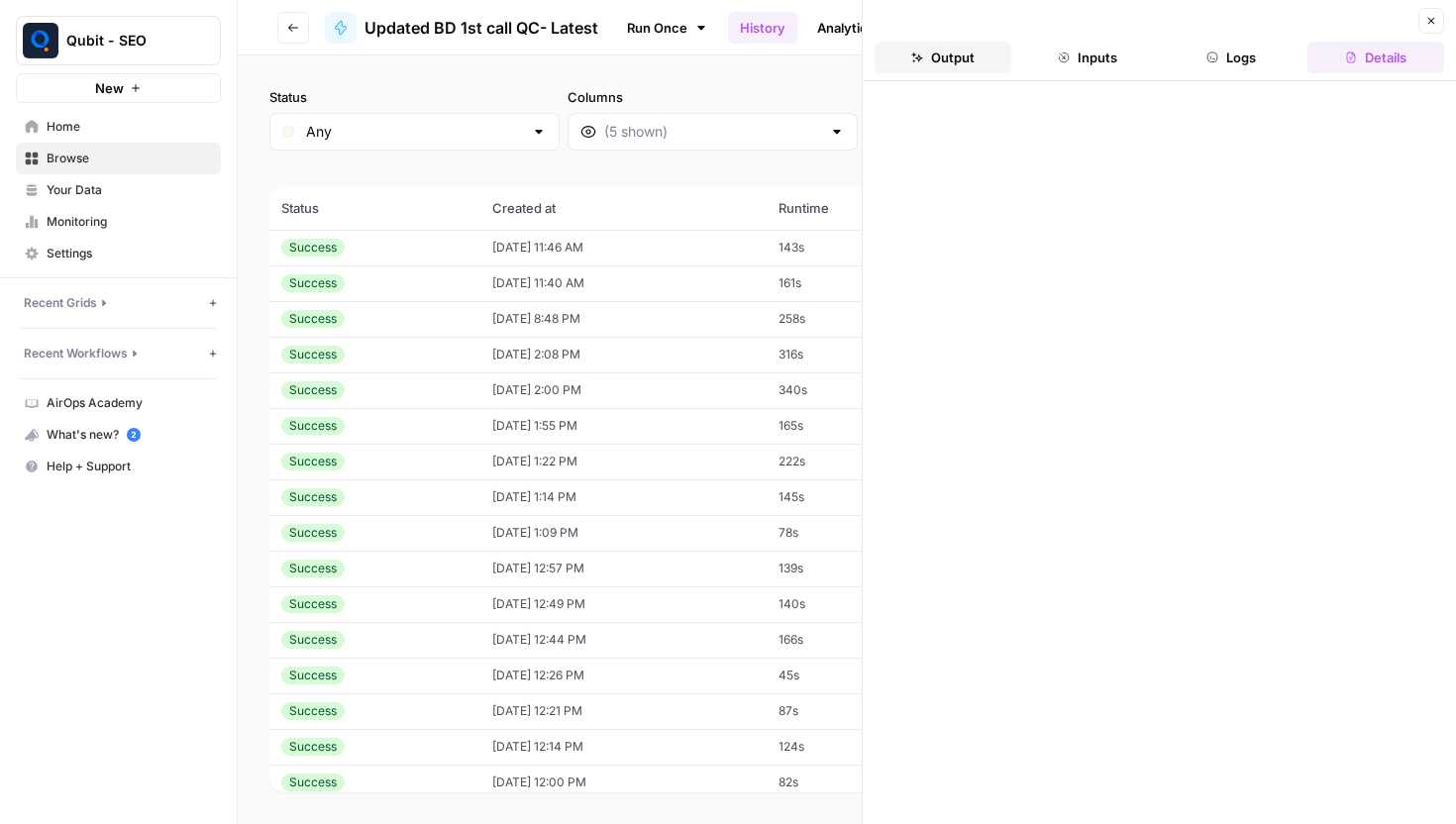 click on "Output" at bounding box center [943, 57] 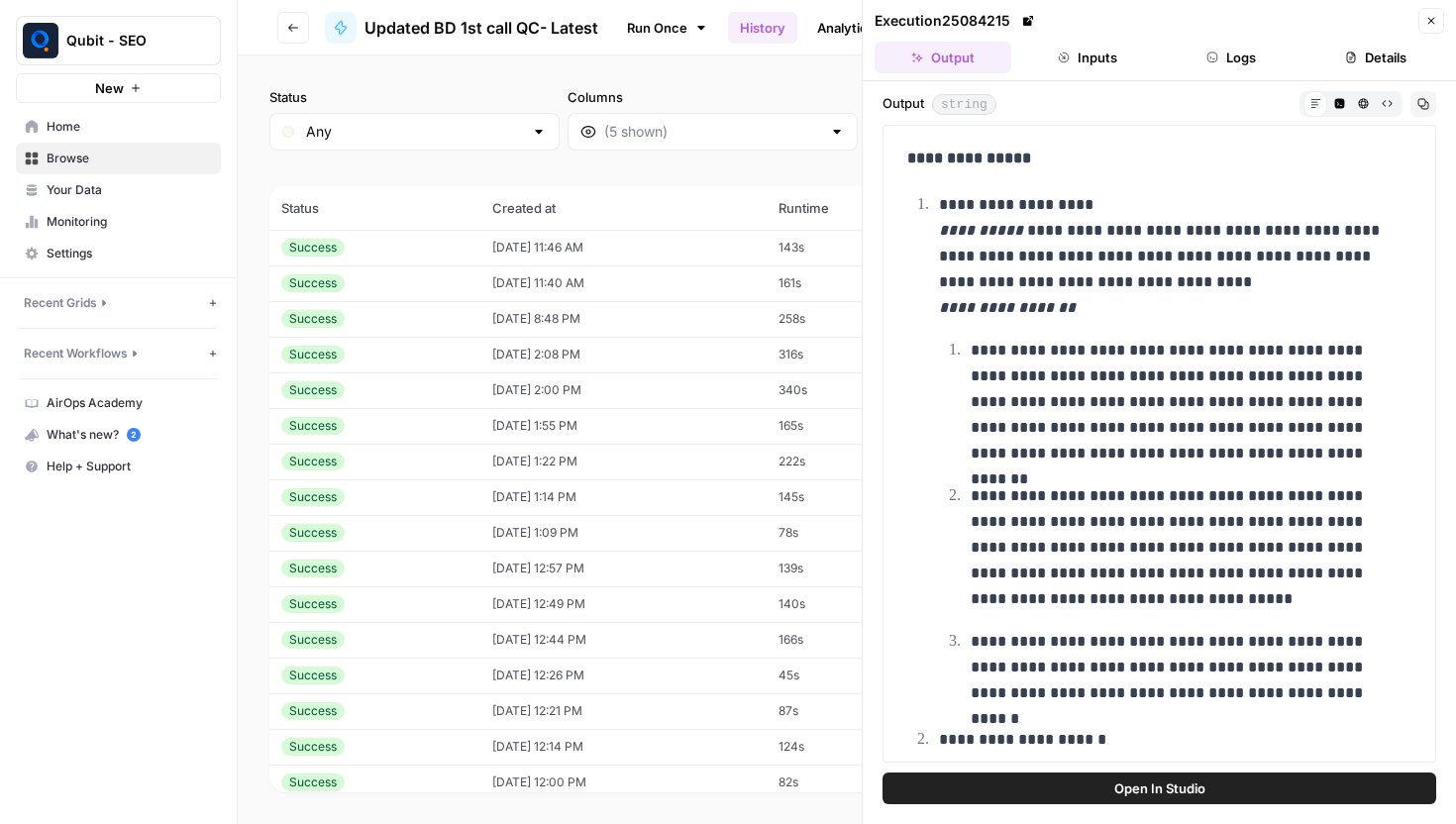 click on "**********" at bounding box center [1007, 307] 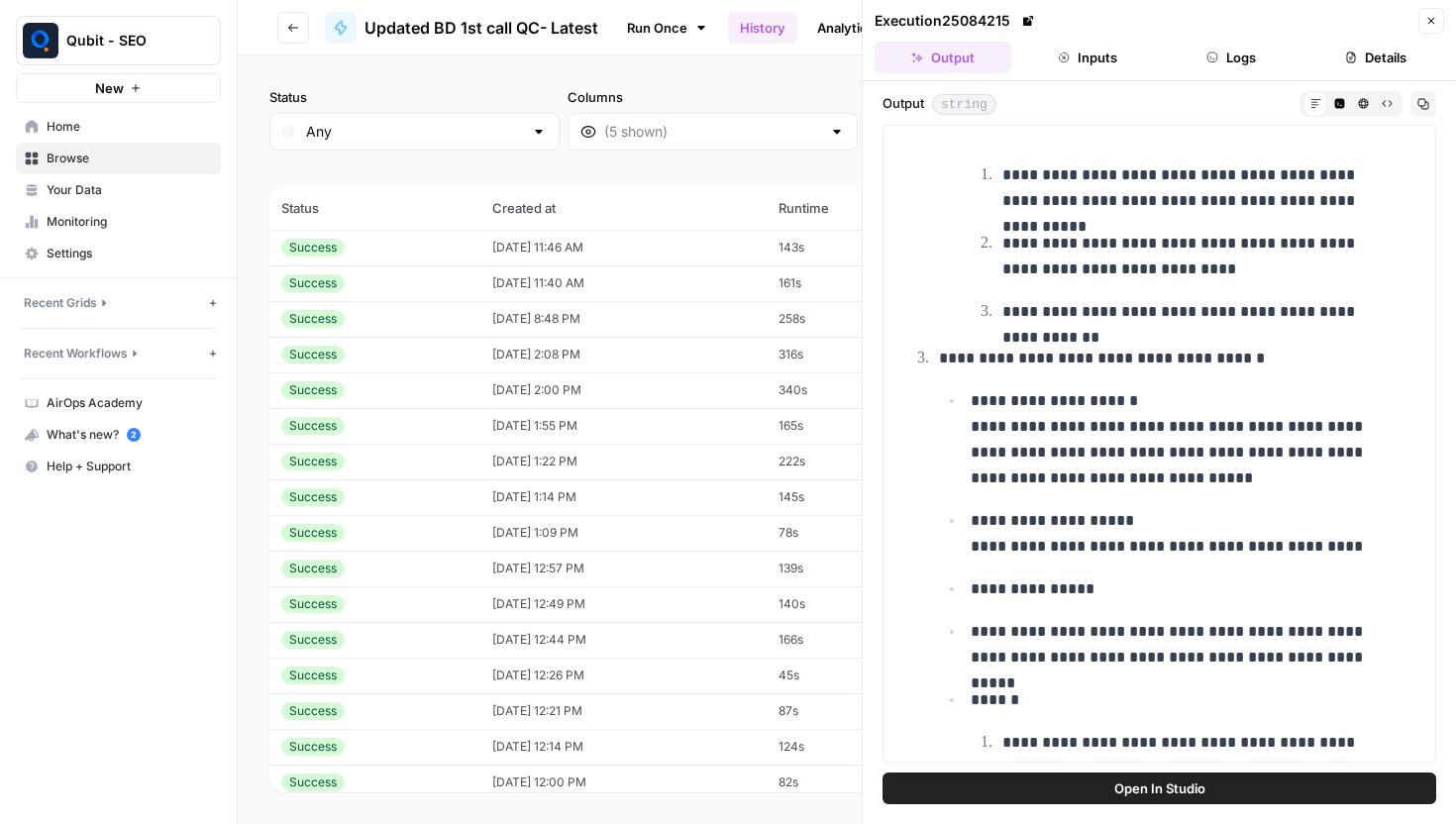 scroll, scrollTop: 5819, scrollLeft: 0, axis: vertical 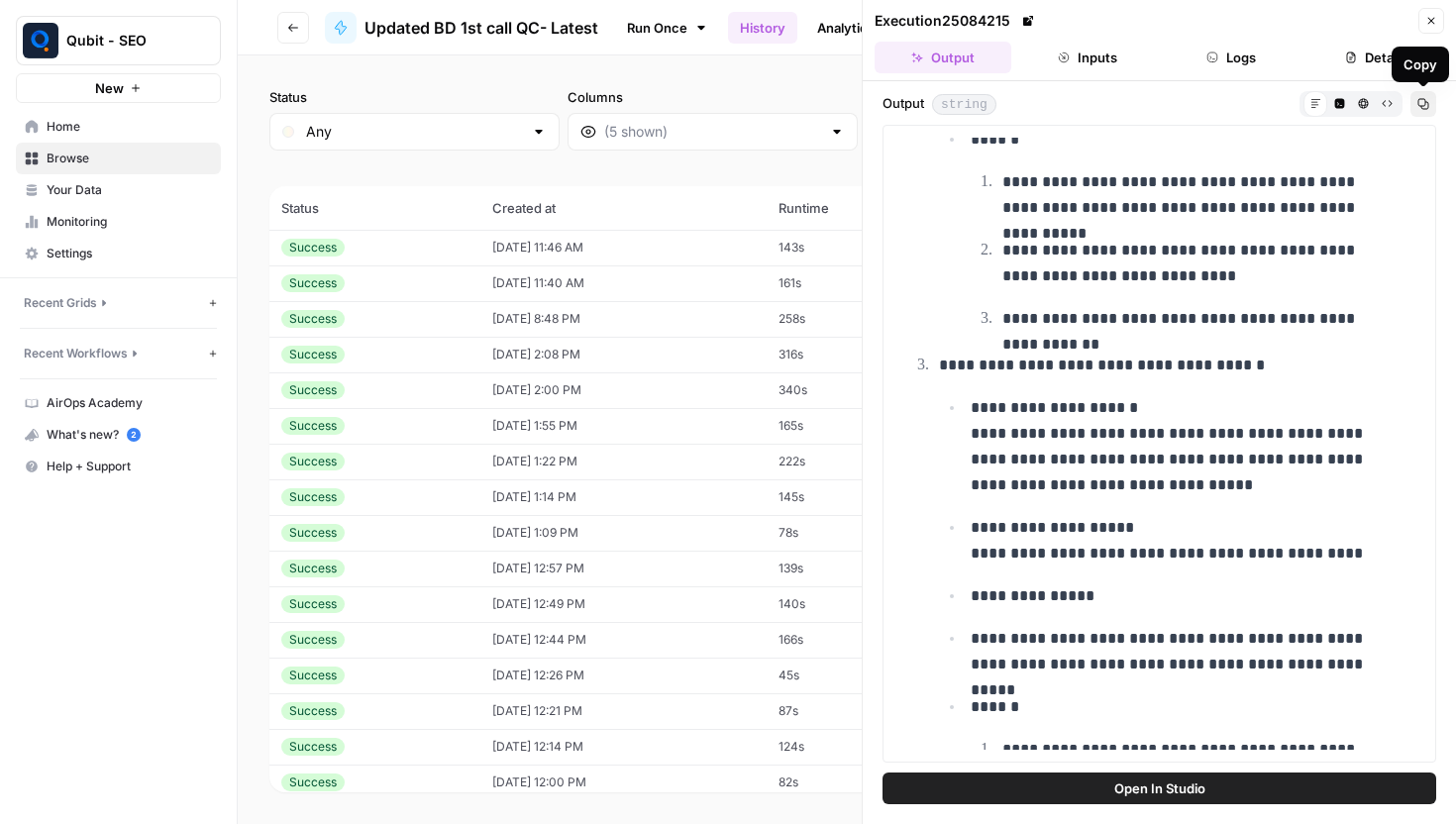 click 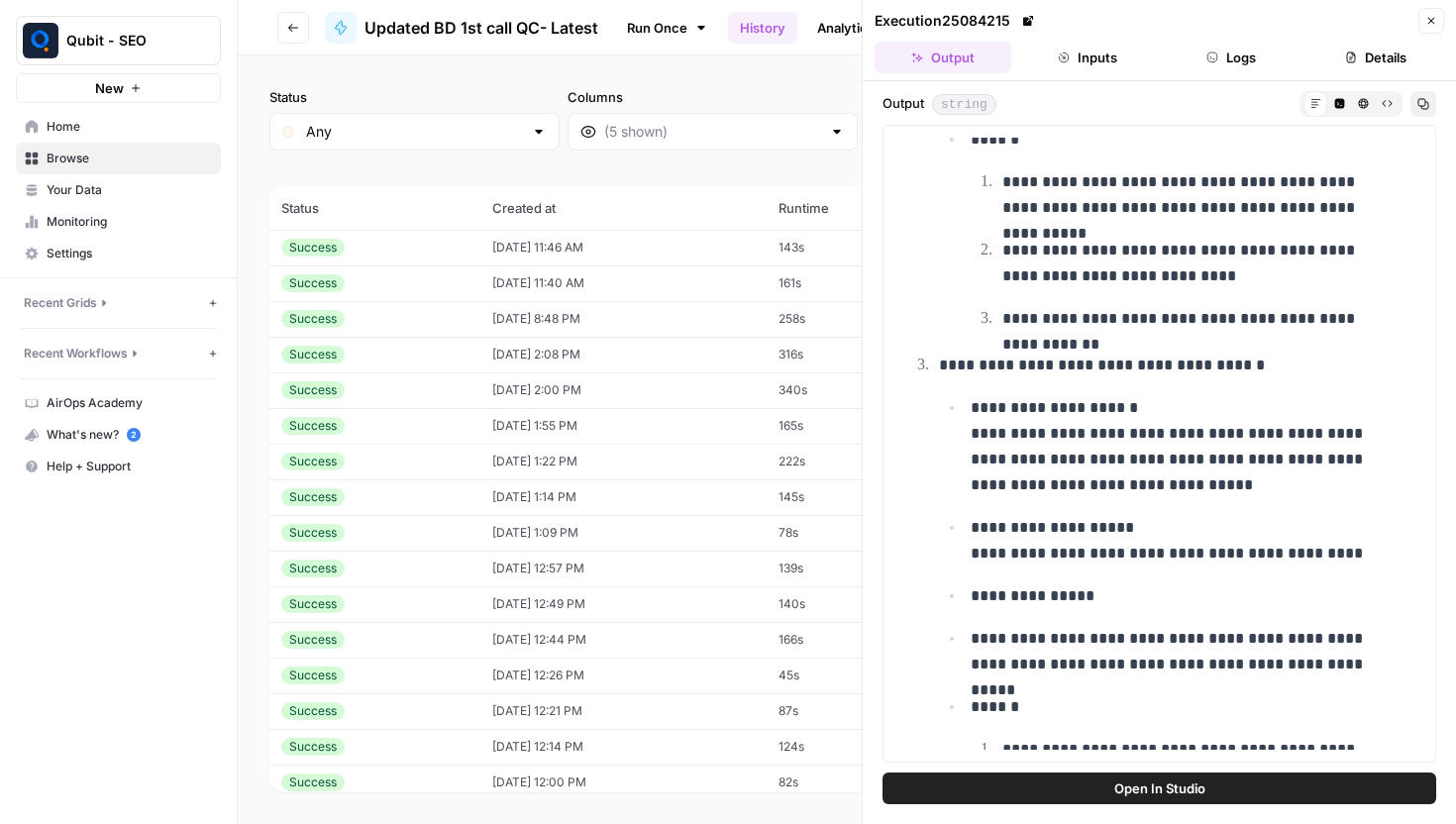 click 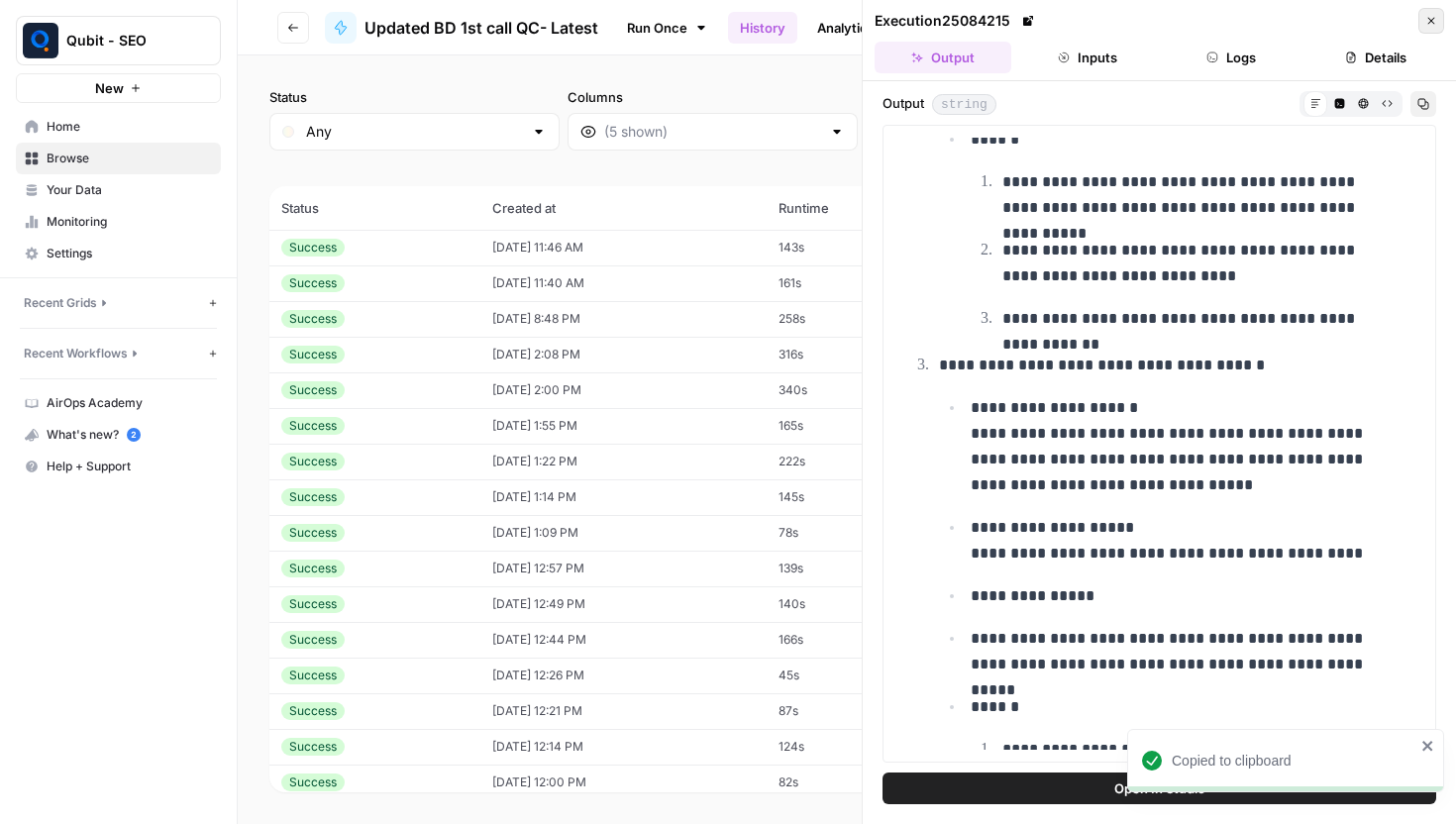 click on "Close" at bounding box center (1431, 21) 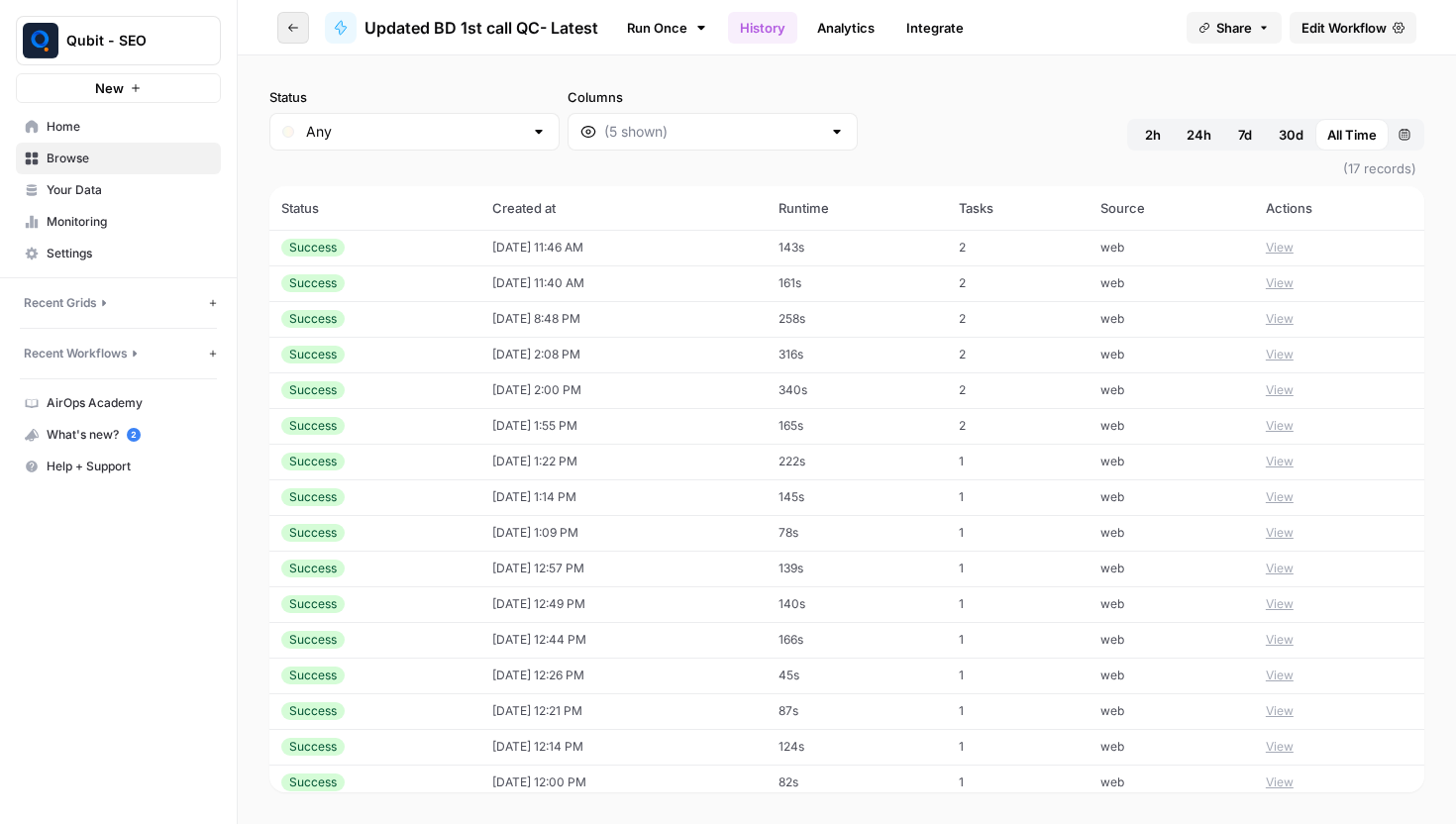click on "Go back" at bounding box center (293, 28) 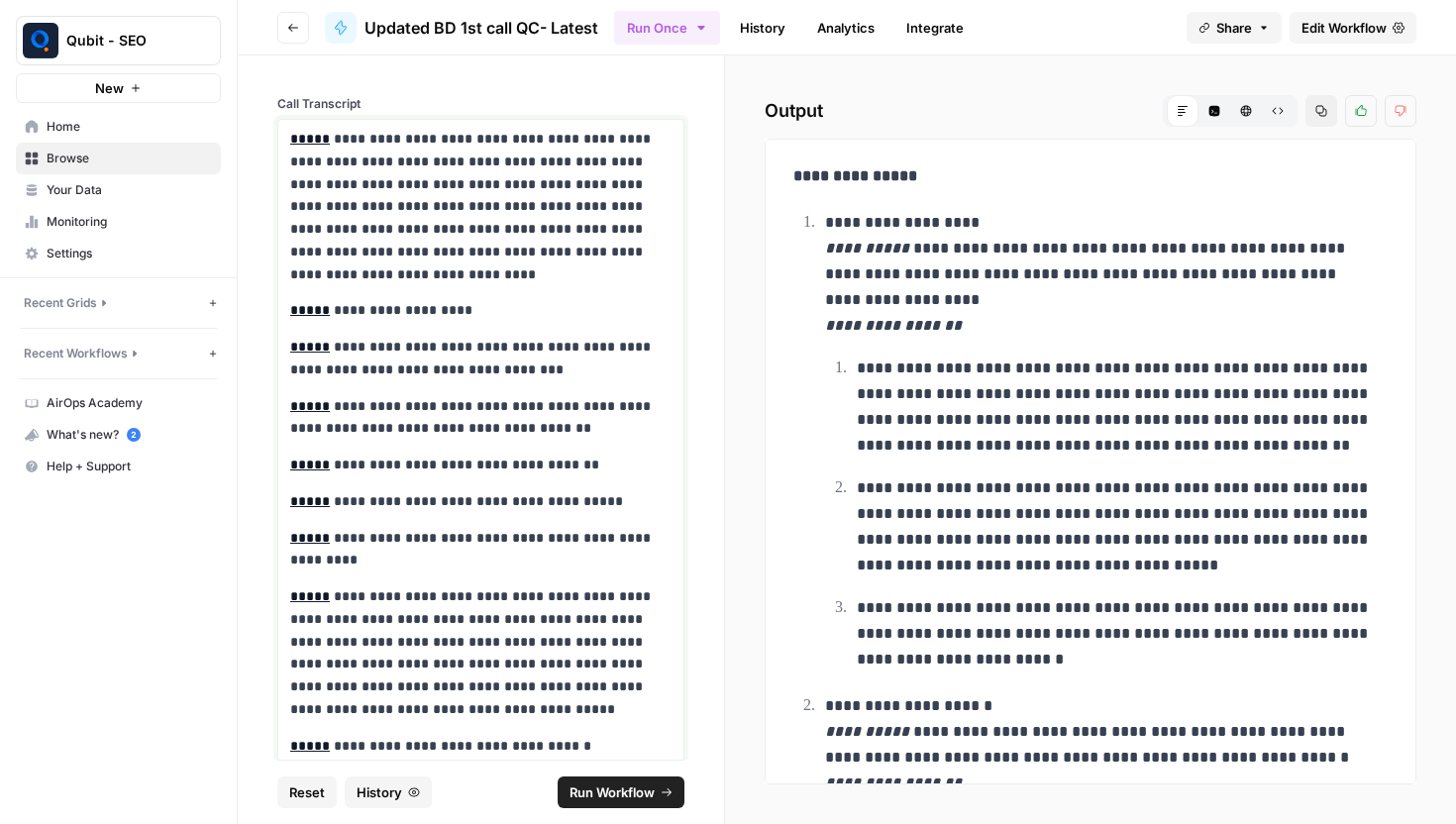 click on "**********" at bounding box center [473, 359] 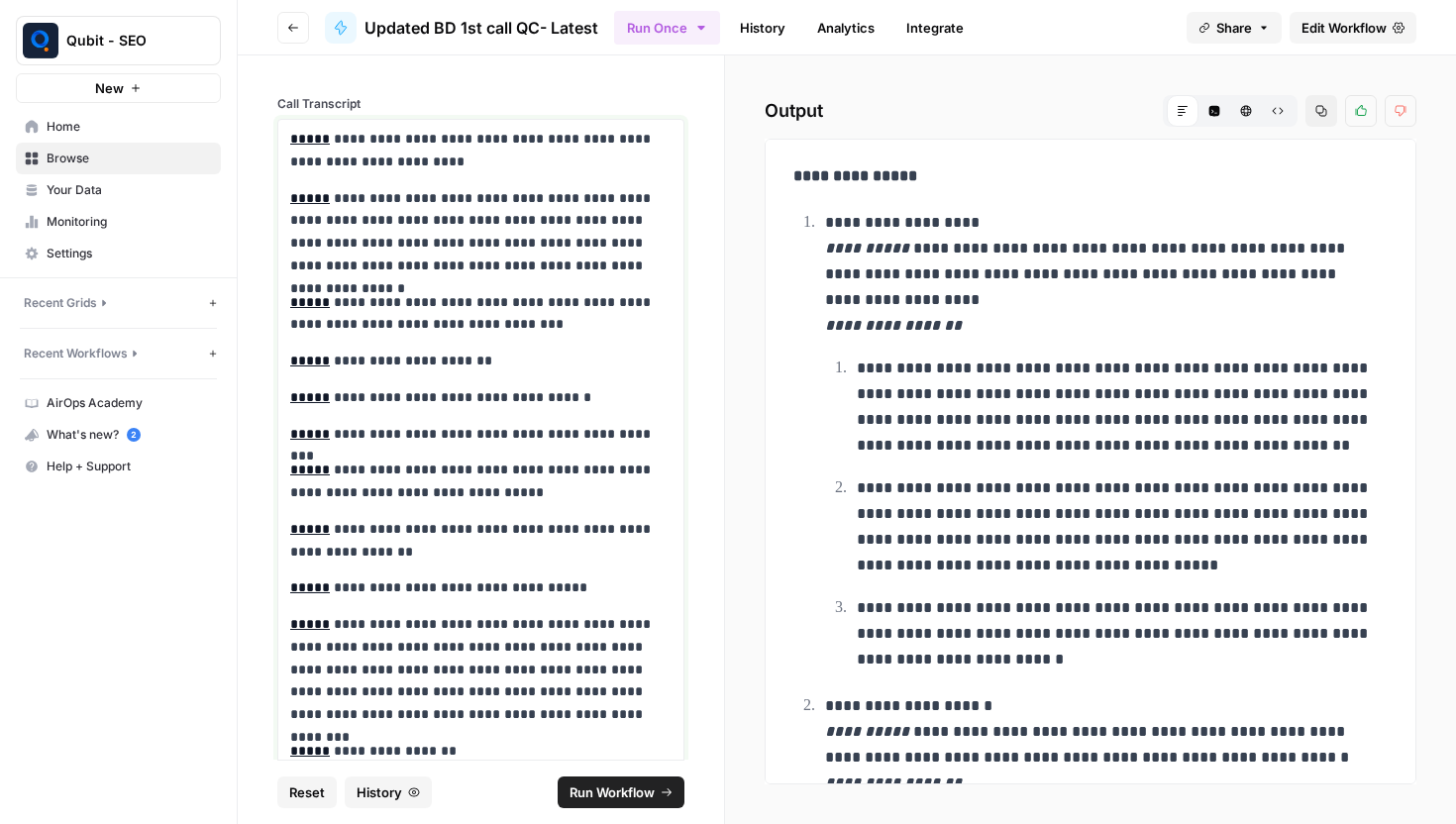 scroll, scrollTop: 22005, scrollLeft: 0, axis: vertical 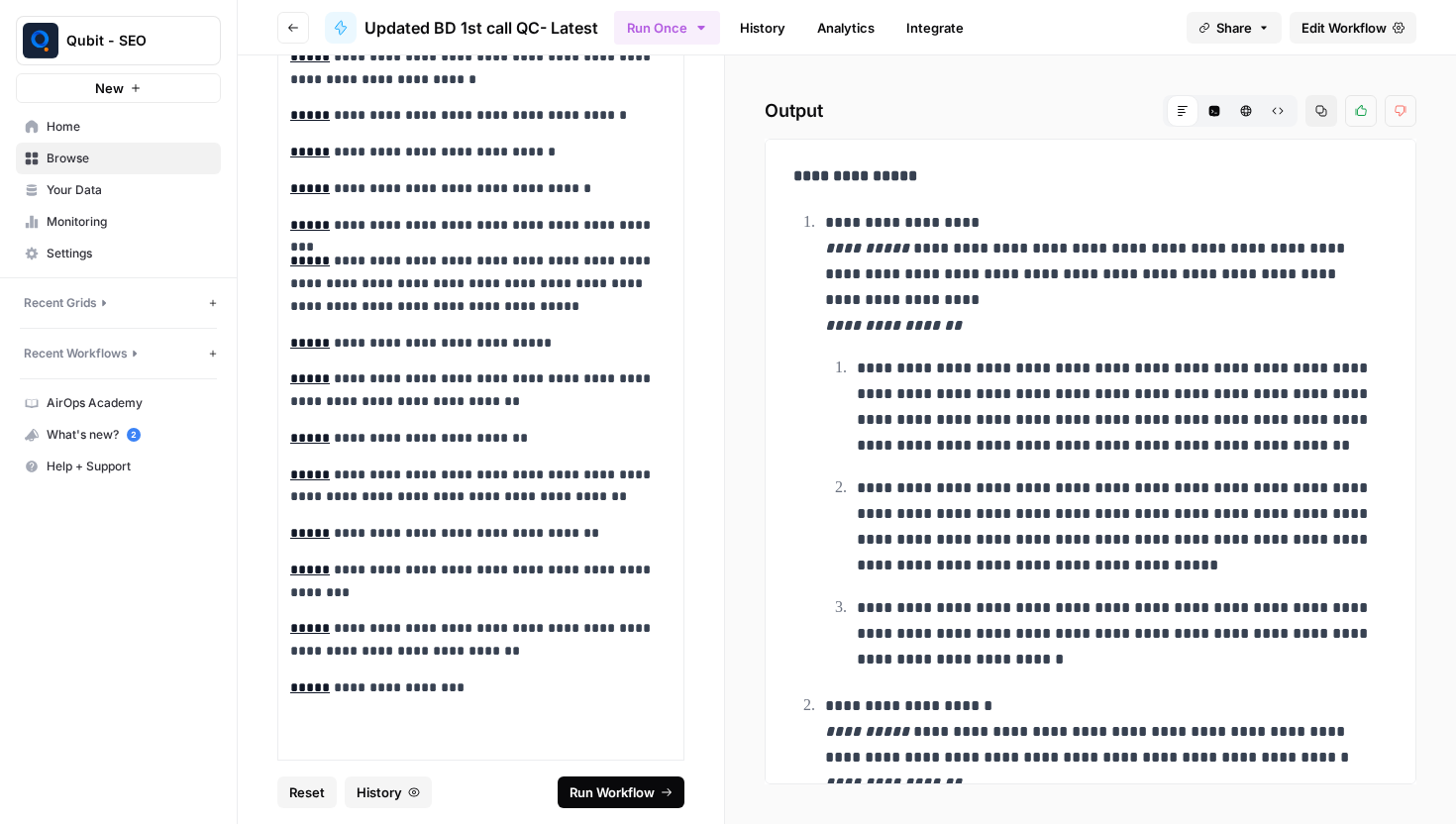 click on "Run Workflow" at bounding box center (612, 792) 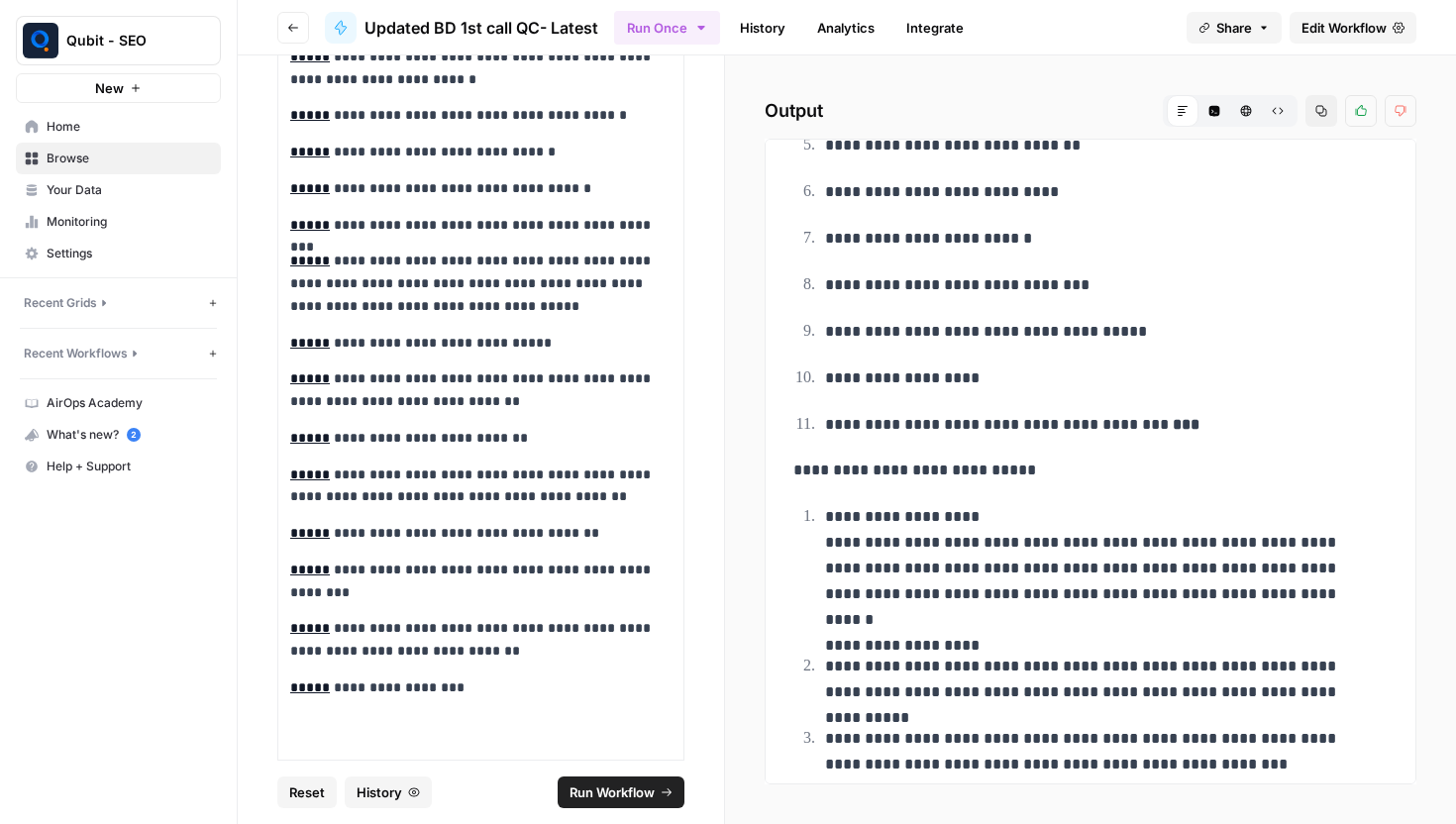 scroll, scrollTop: 0, scrollLeft: 0, axis: both 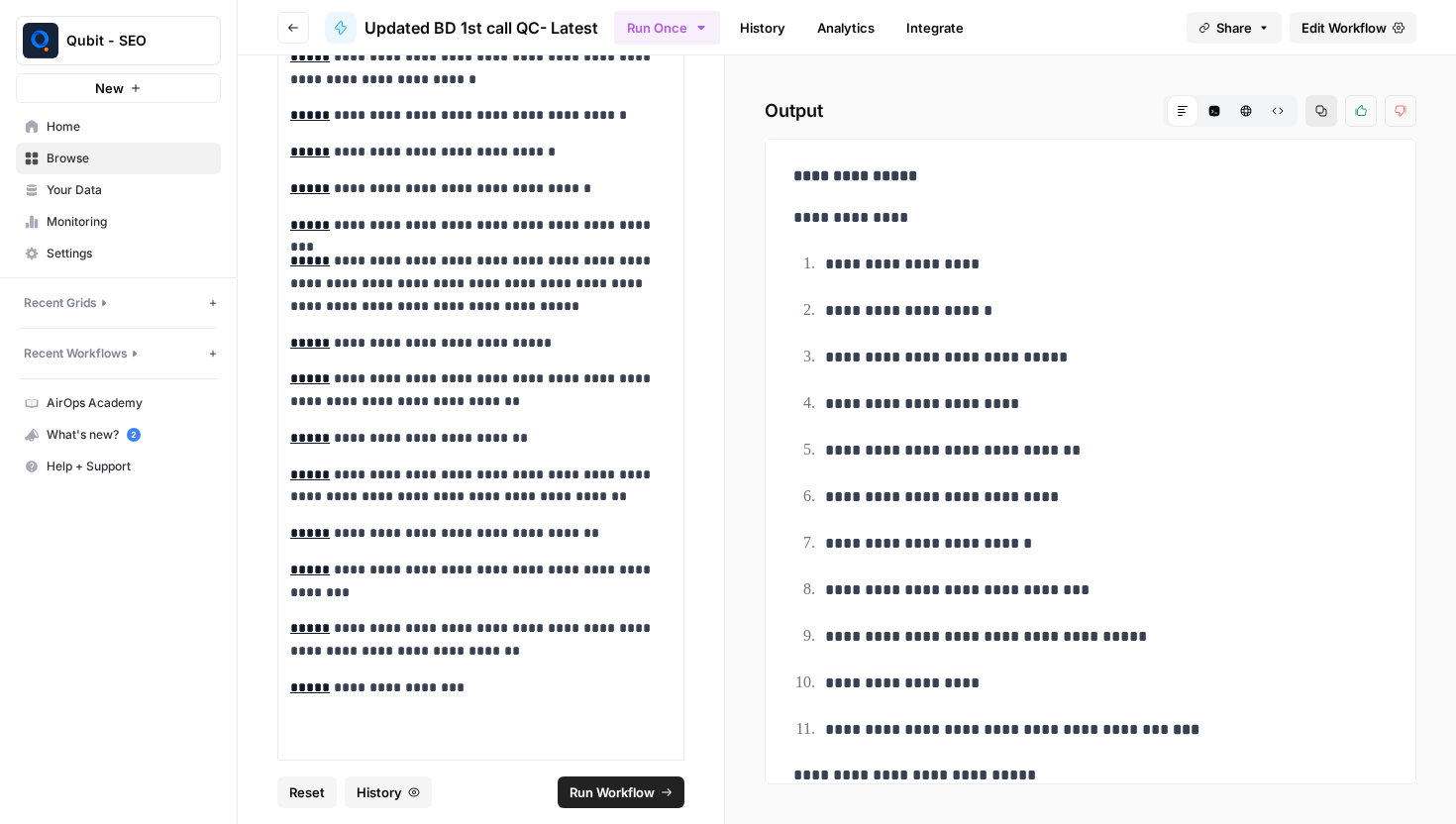 click 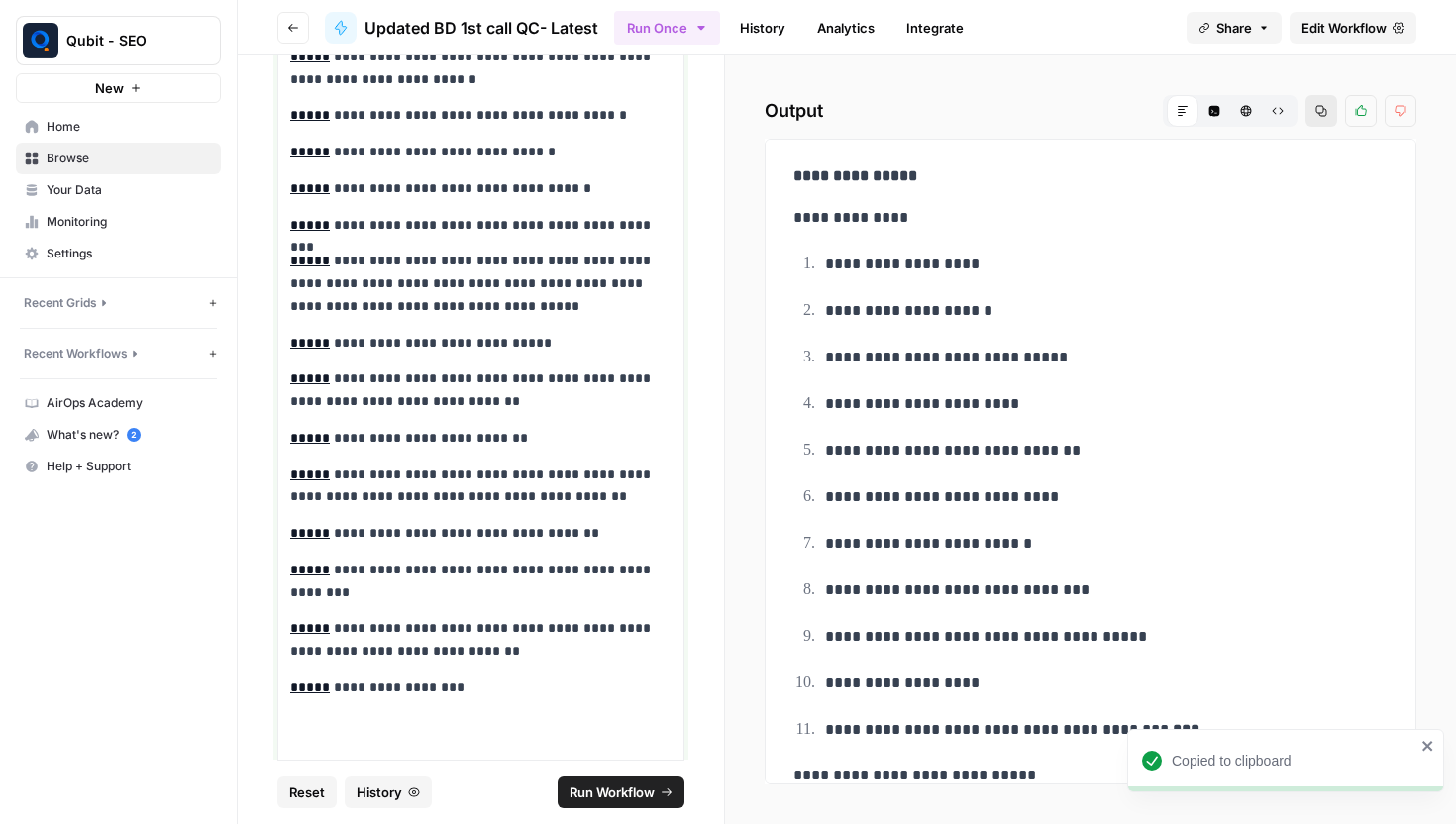 click on "**********" at bounding box center (473, 283) 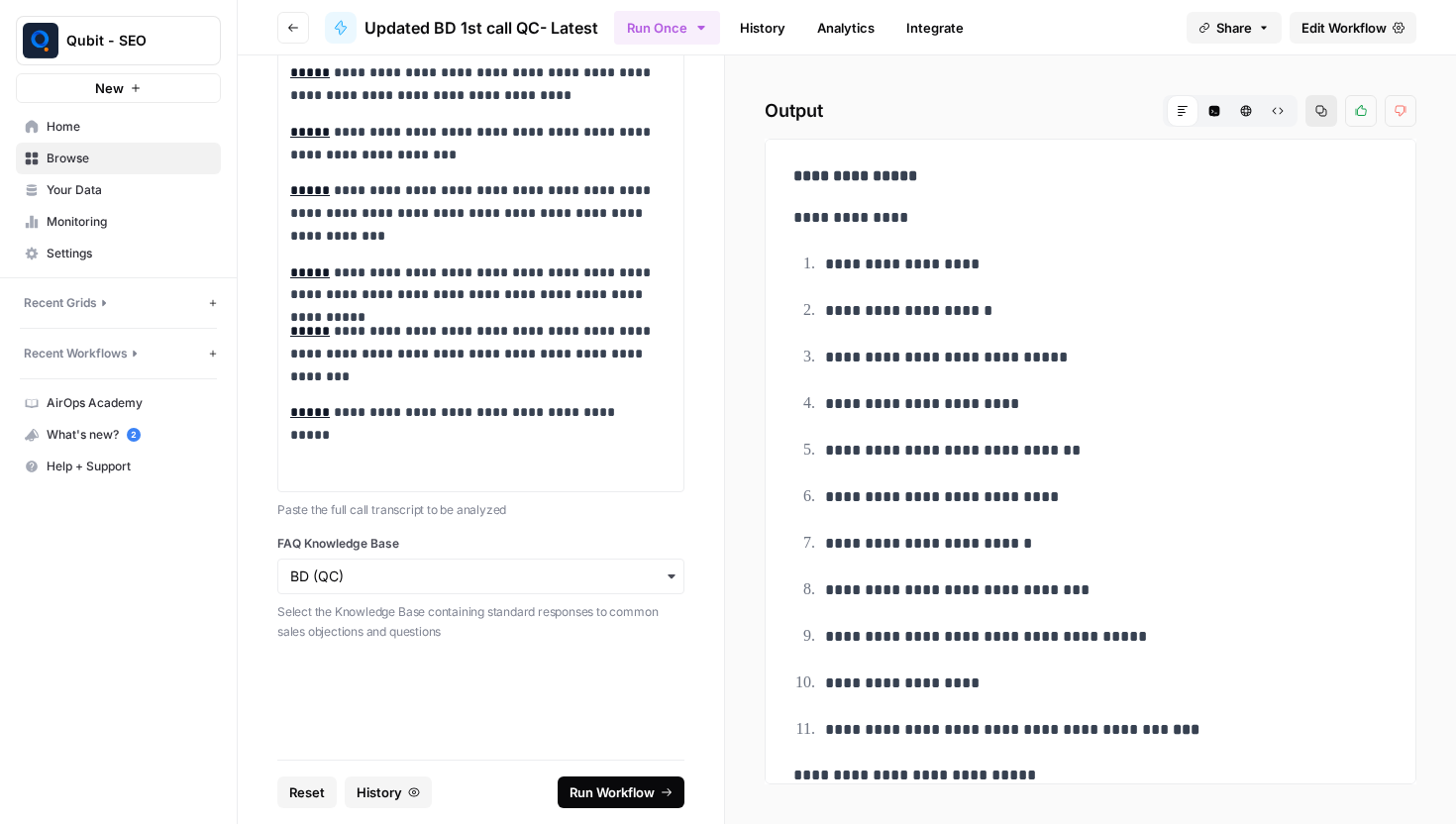 click on "Run Workflow" at bounding box center (612, 792) 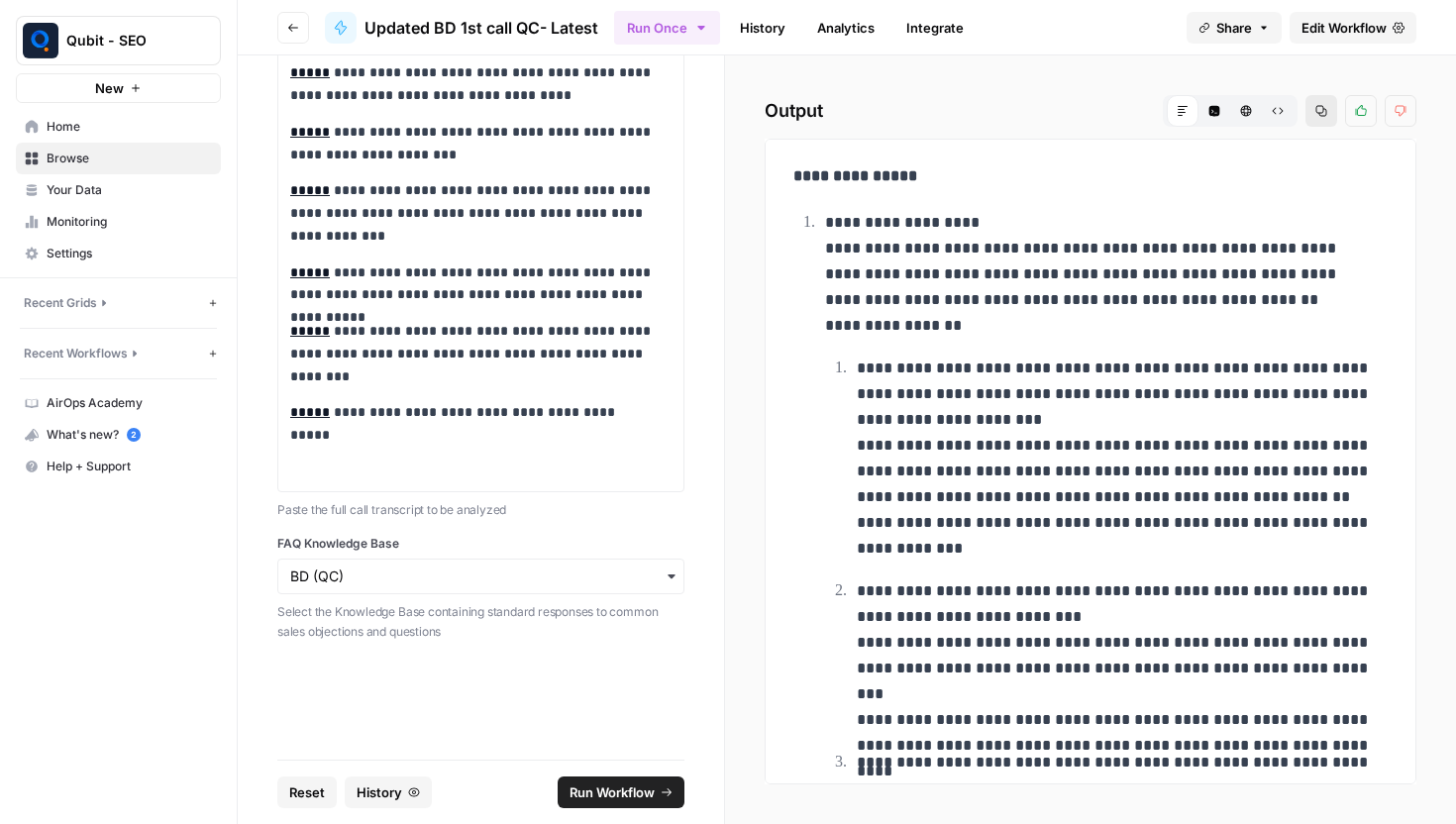 click on "Copy" at bounding box center (1321, 111) 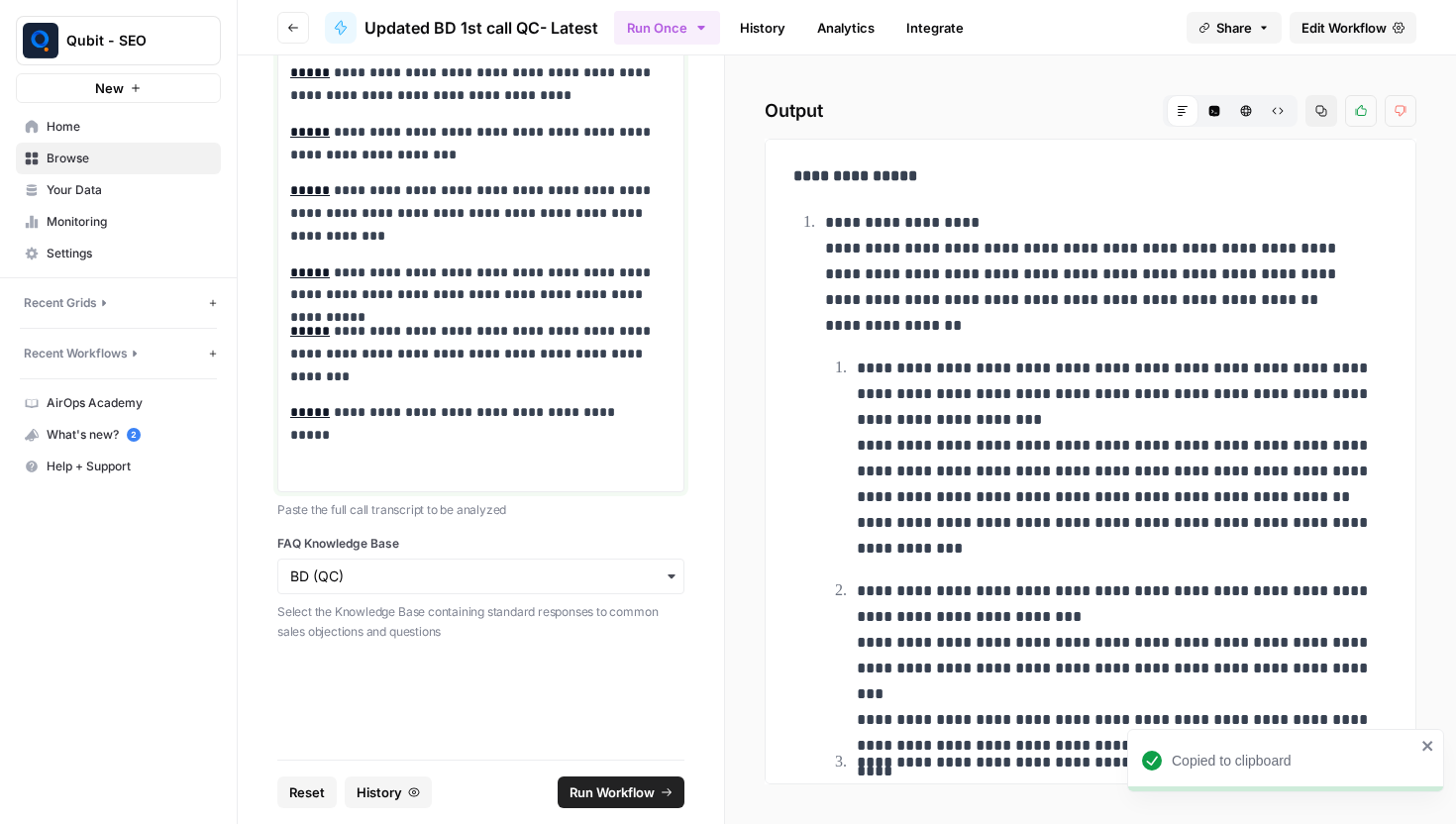 click on "**********" at bounding box center (473, 213) 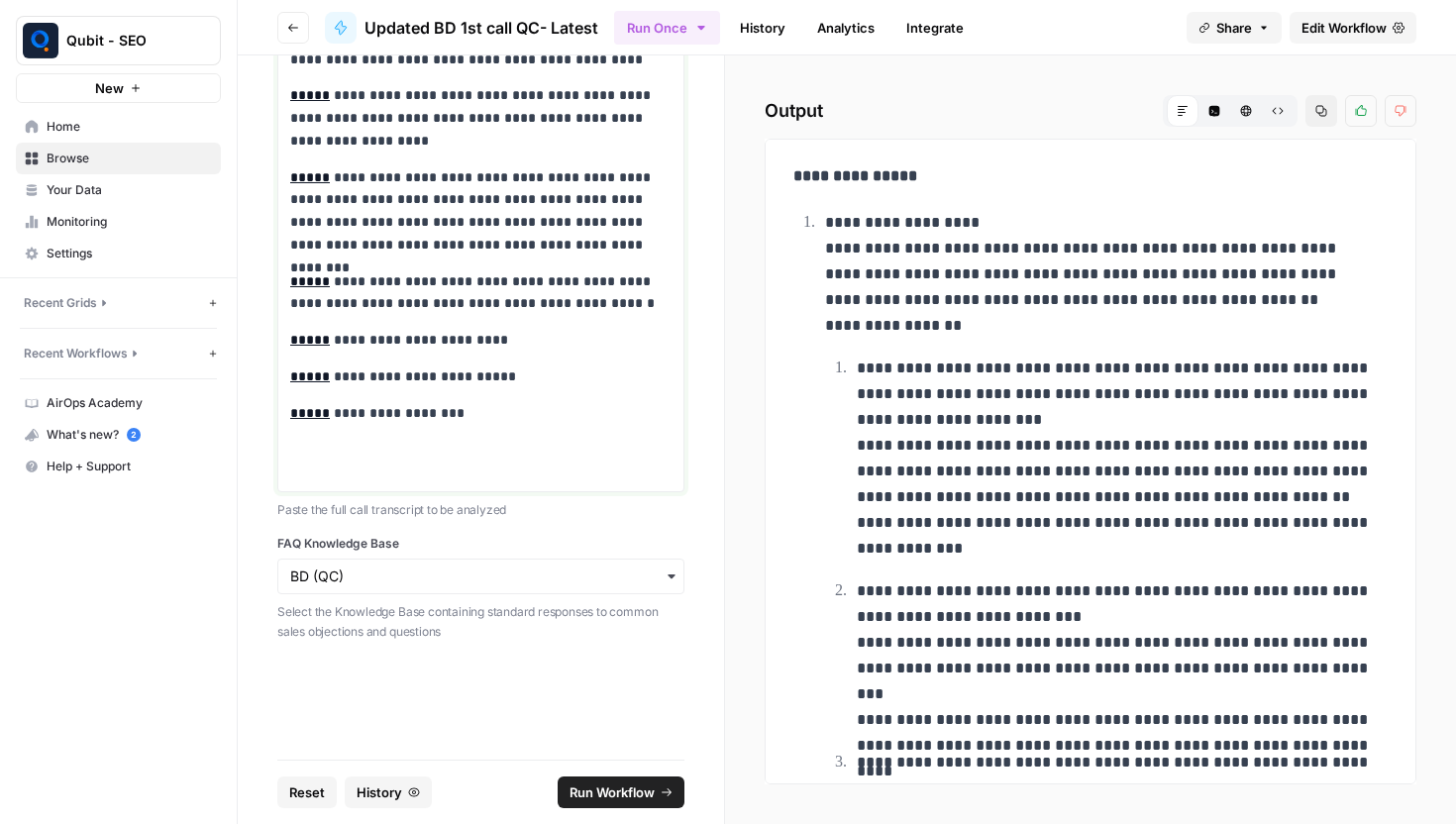 scroll, scrollTop: 20042, scrollLeft: 0, axis: vertical 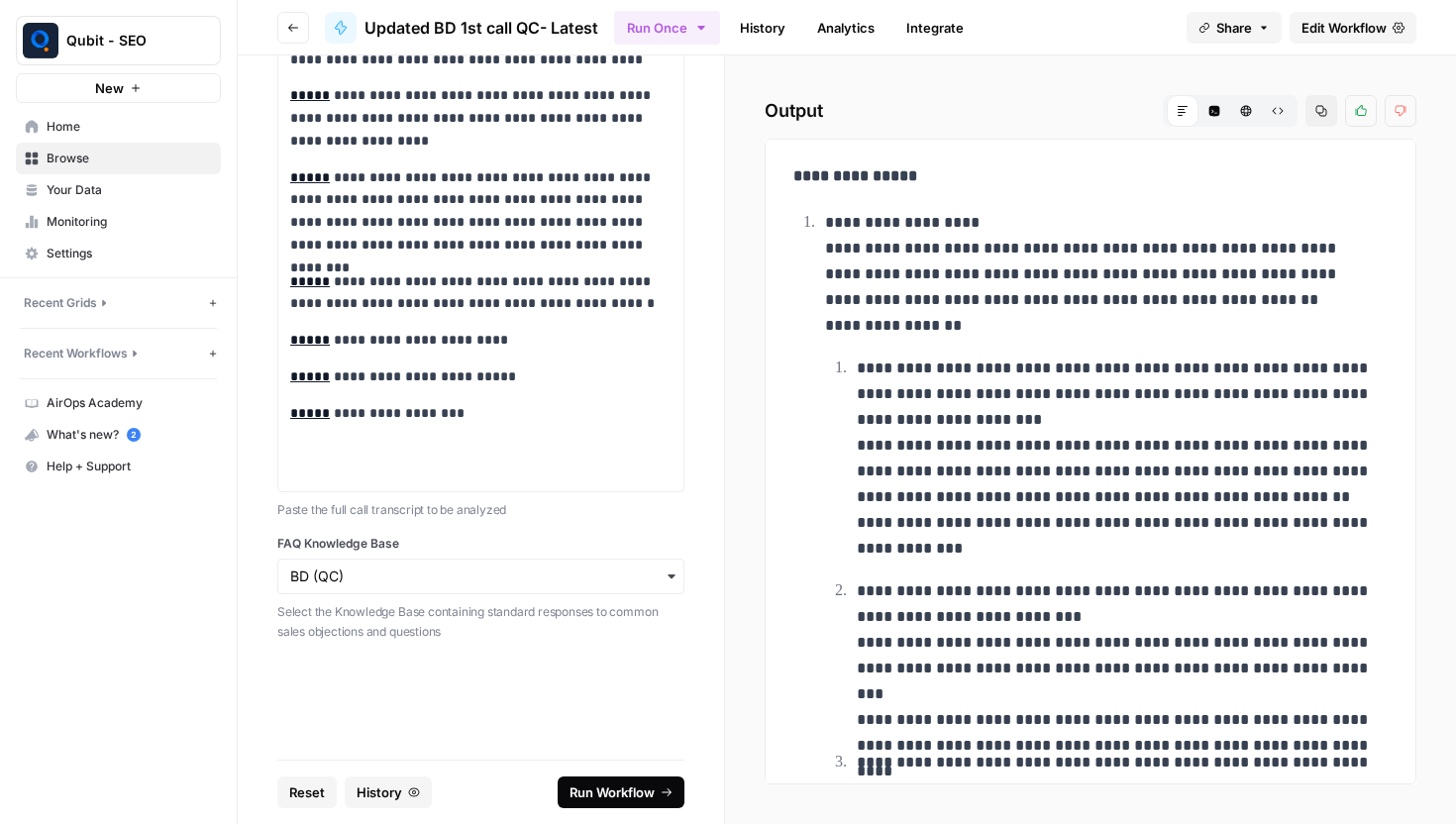 click on "Run Workflow" at bounding box center [612, 792] 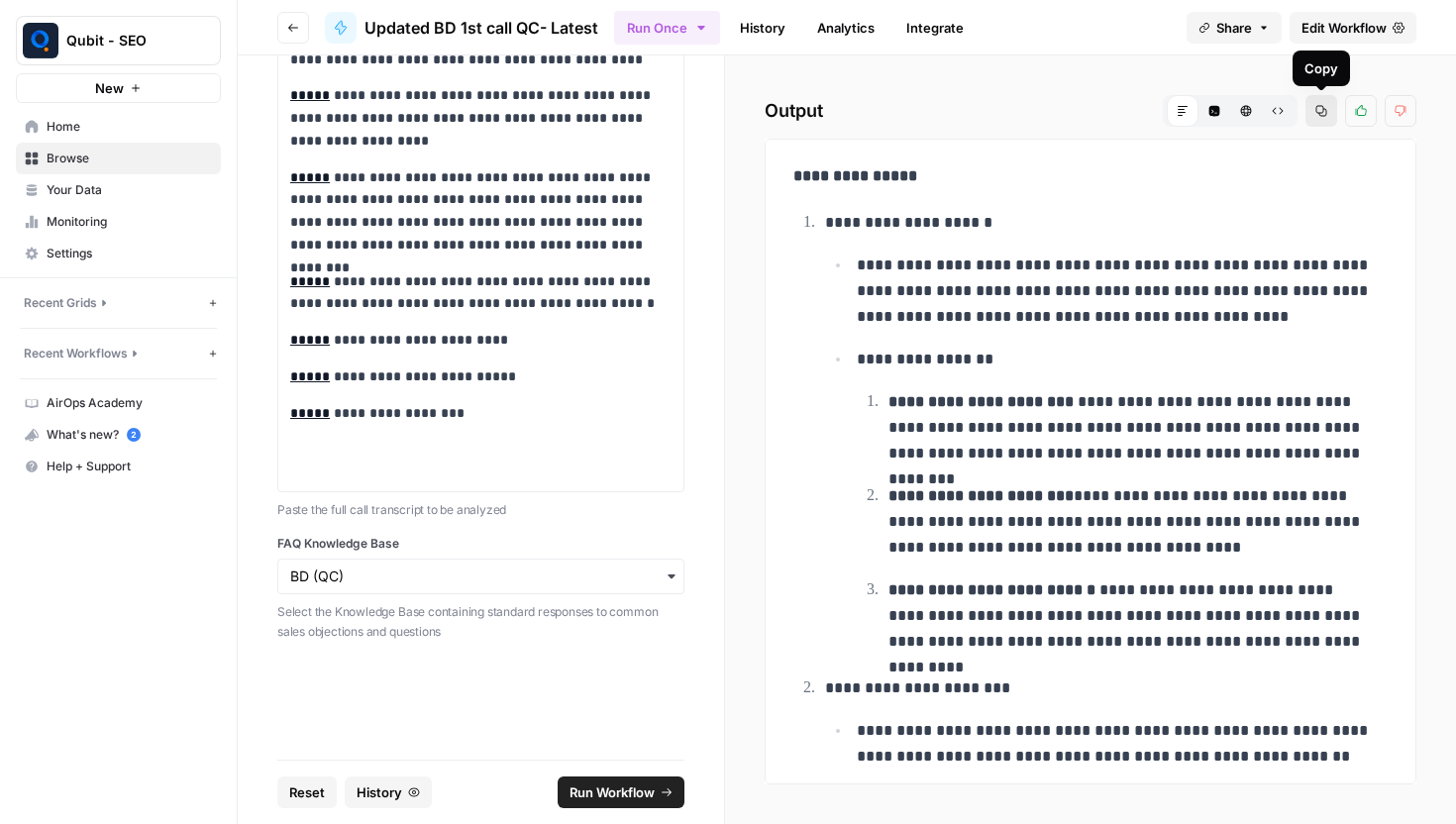click 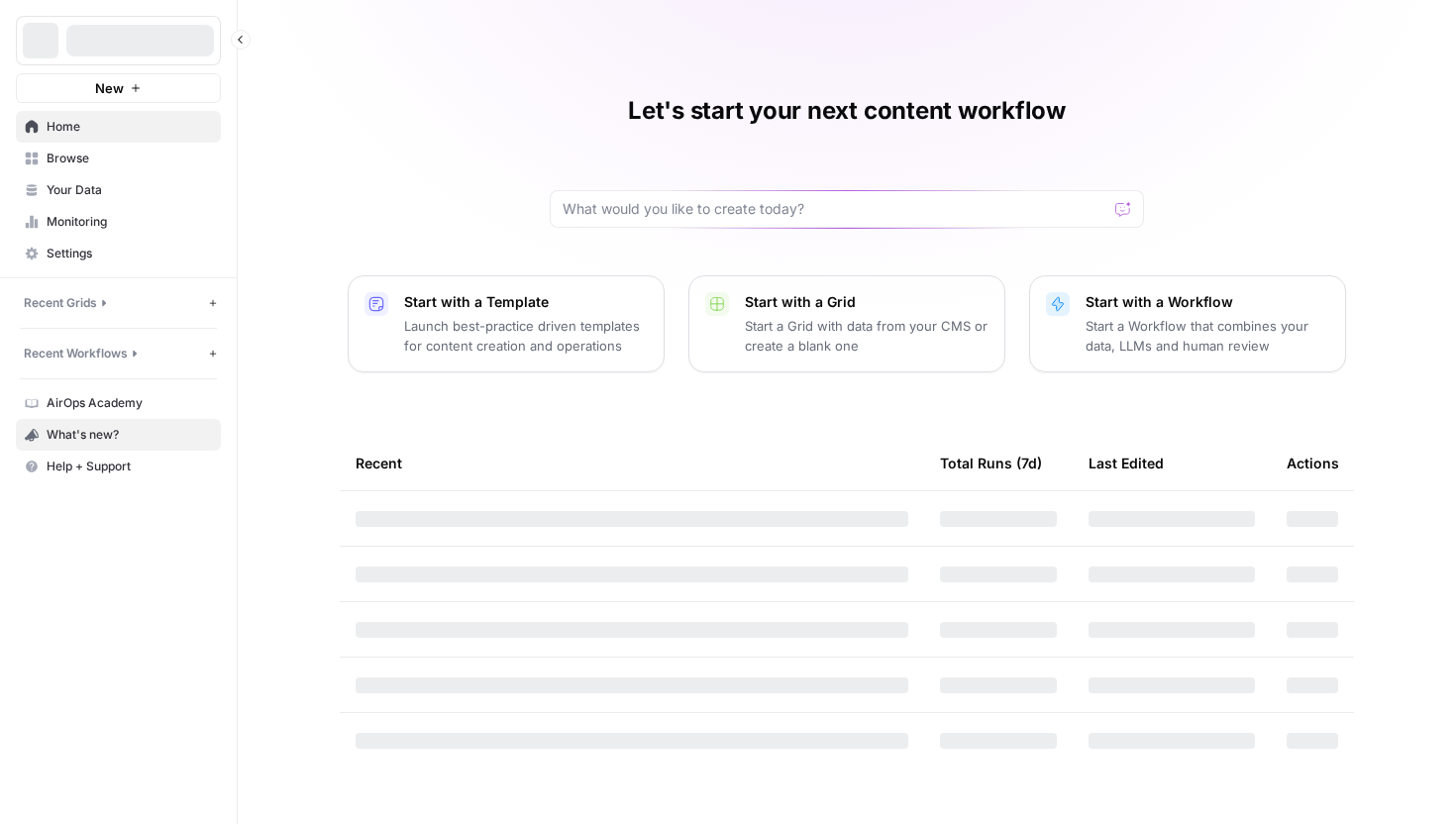 scroll, scrollTop: 0, scrollLeft: 0, axis: both 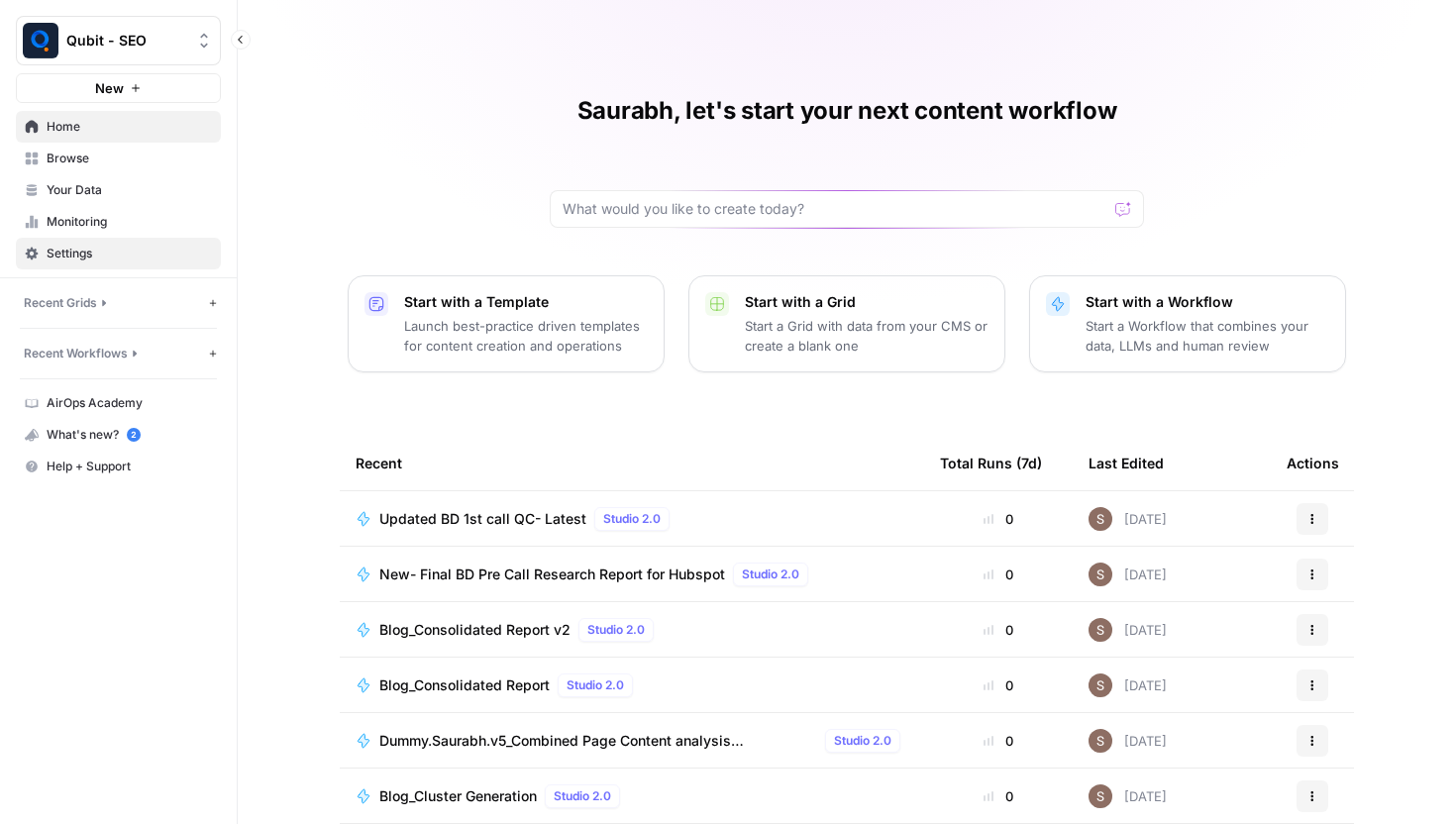 click on "Settings" at bounding box center (129, 254) 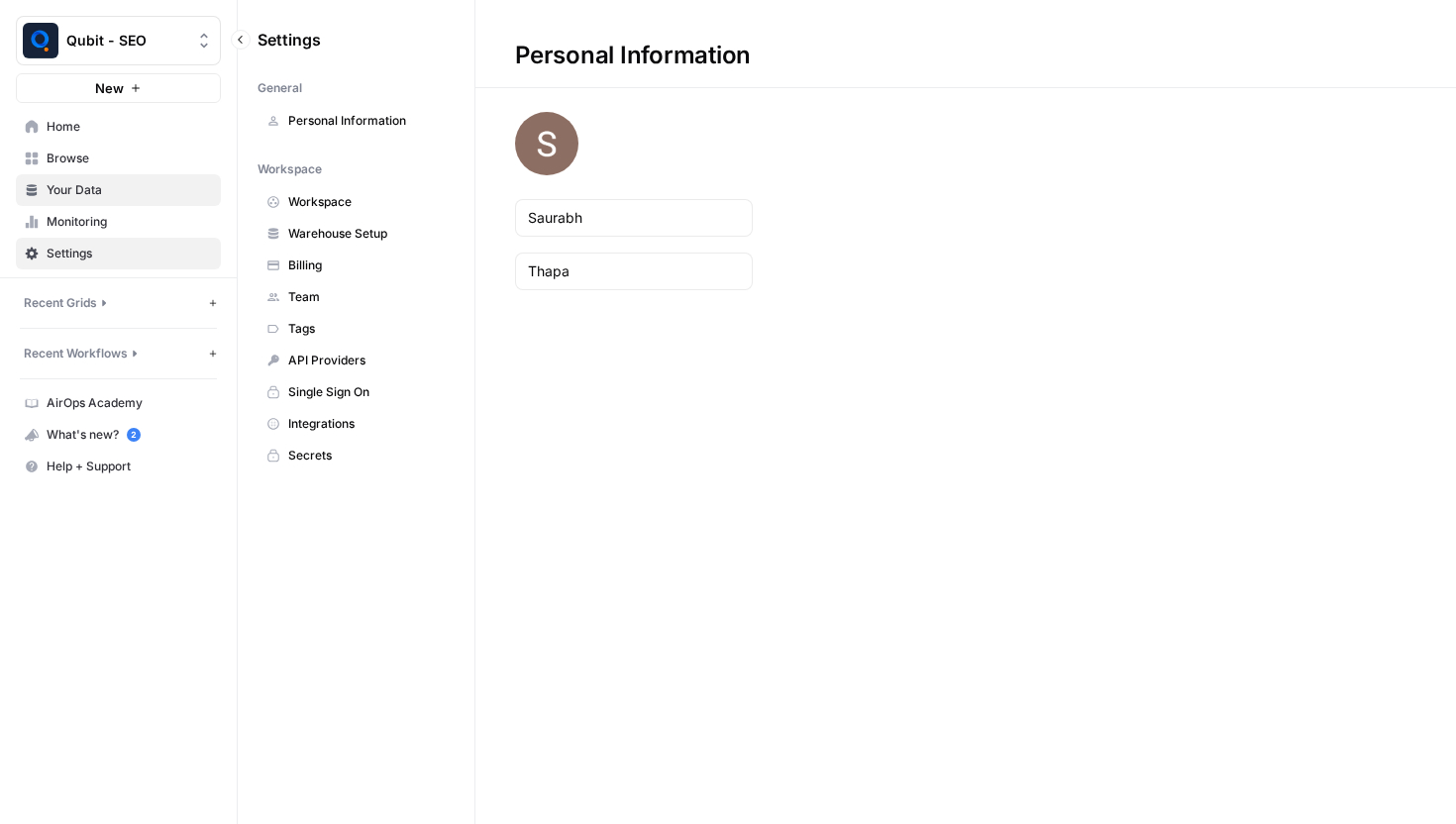 click on "Your Data" at bounding box center [129, 190] 